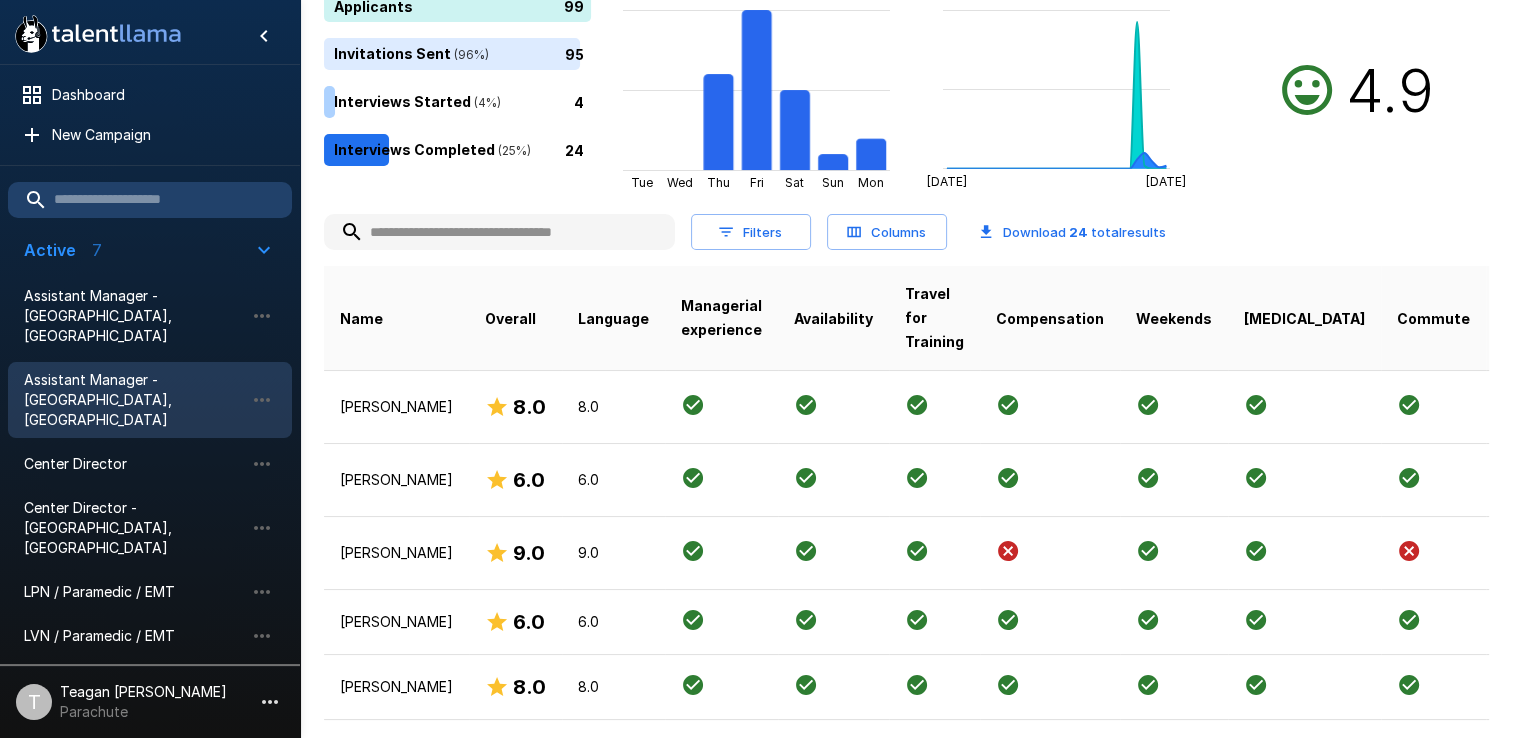 scroll, scrollTop: 0, scrollLeft: 0, axis: both 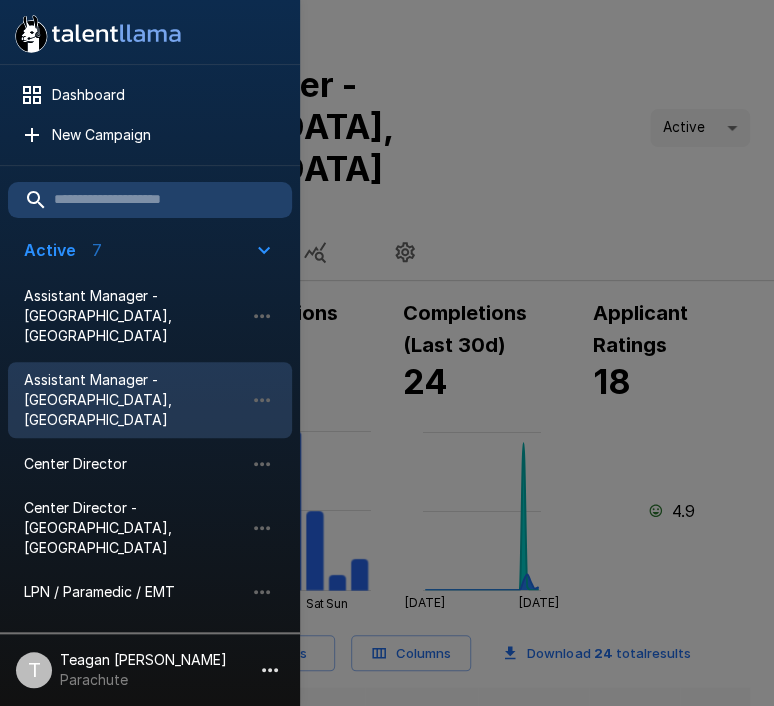 click at bounding box center (387, 353) 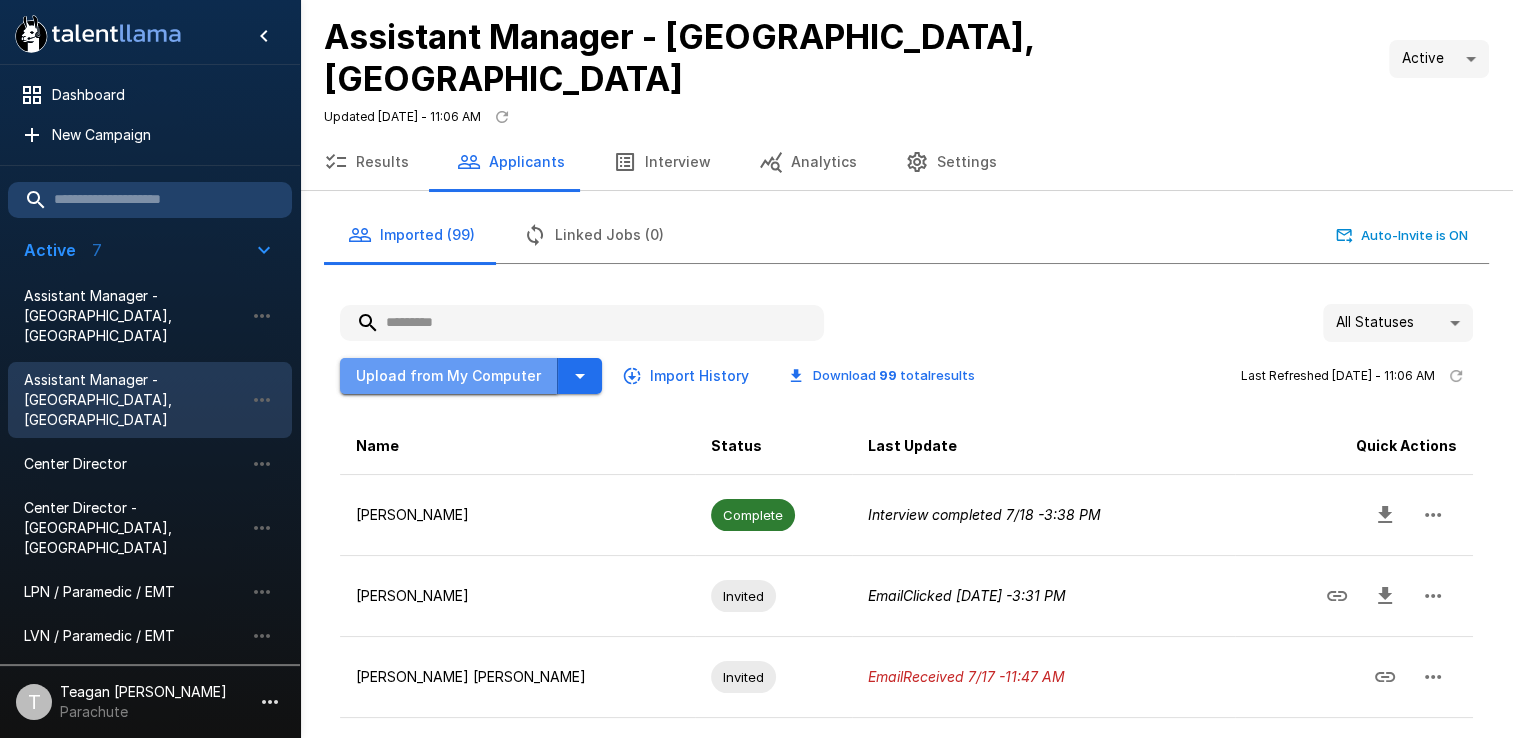 click on "Upload from My Computer" at bounding box center [449, 376] 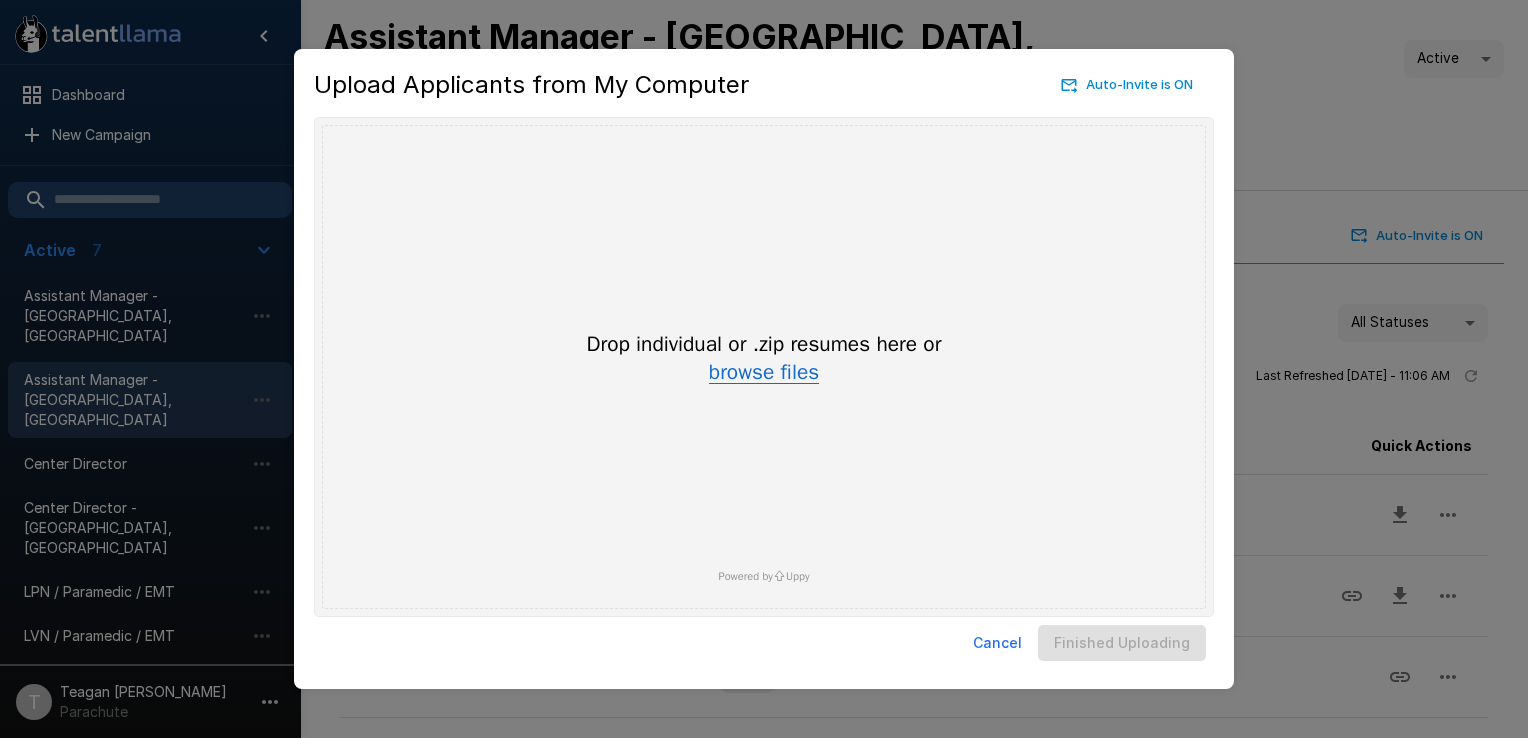 click on "browse files" at bounding box center [764, 373] 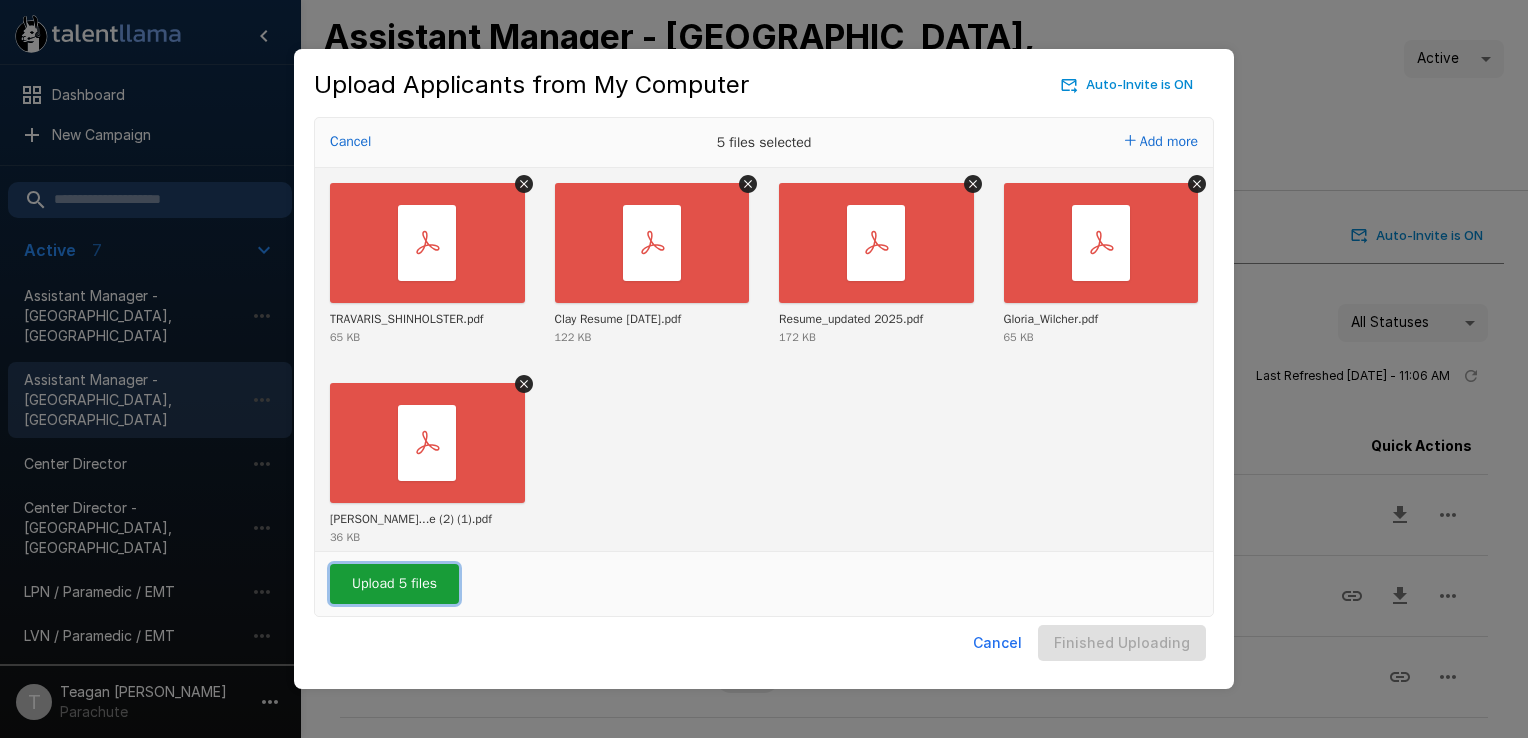 click on "Upload 5 files" at bounding box center (394, 584) 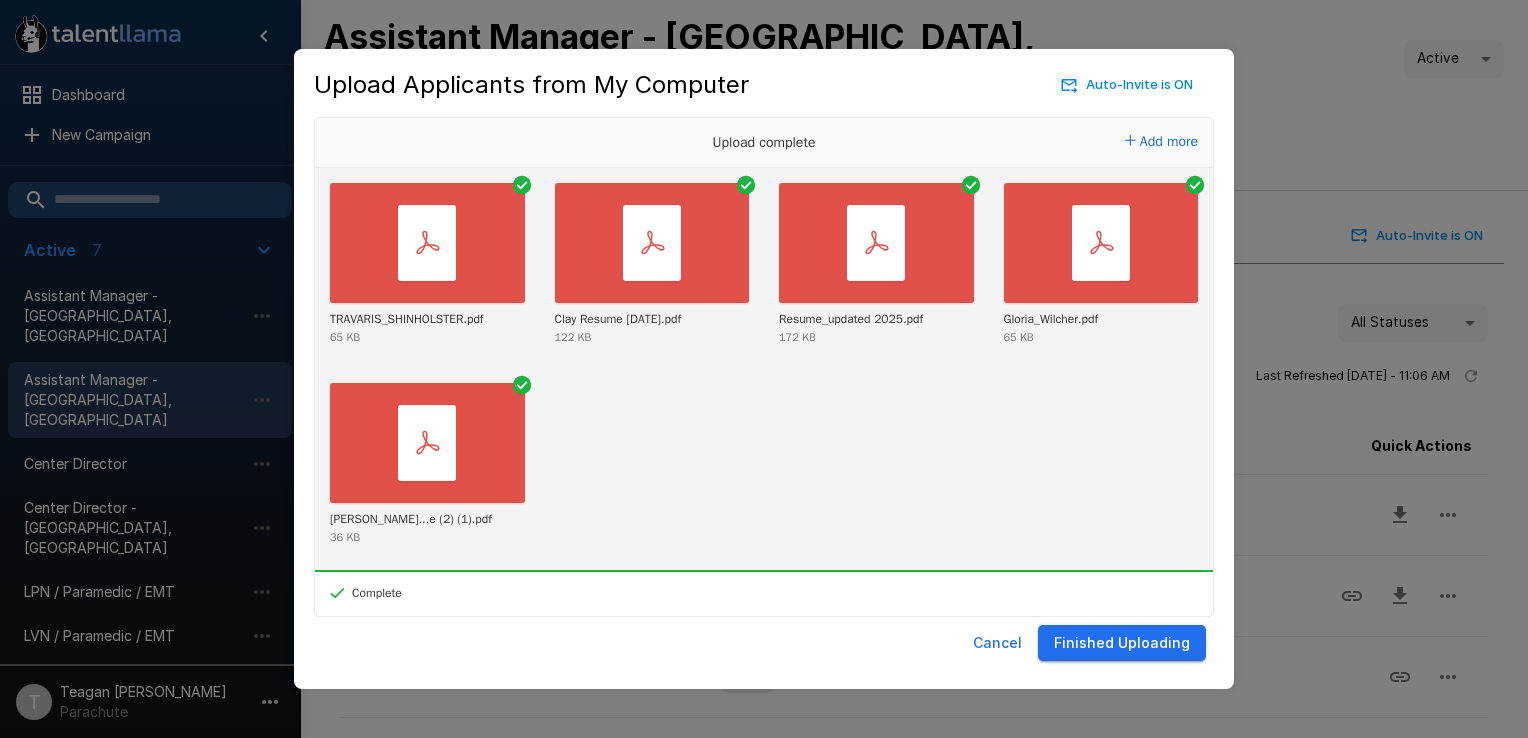 click on "Finished Uploading" at bounding box center (1122, 643) 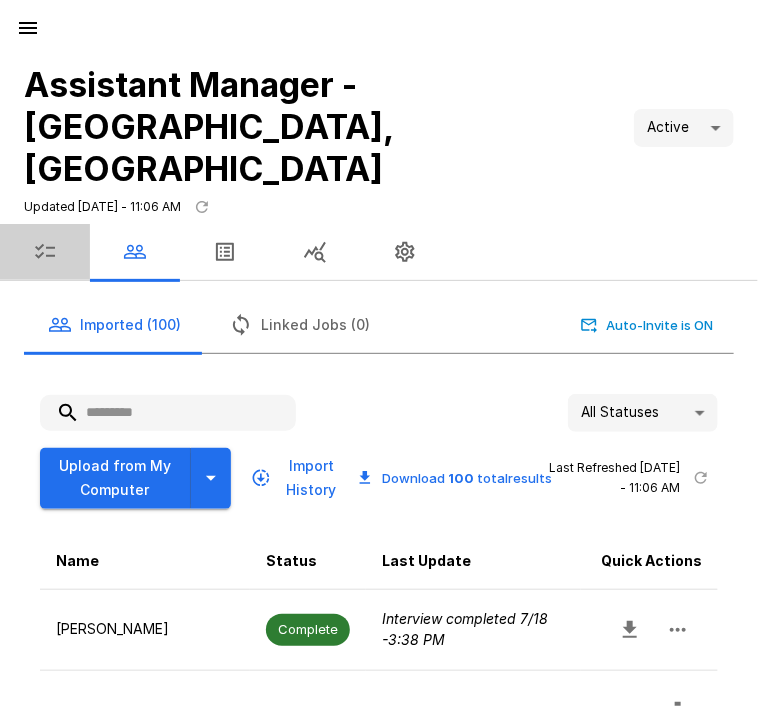 click at bounding box center (45, 252) 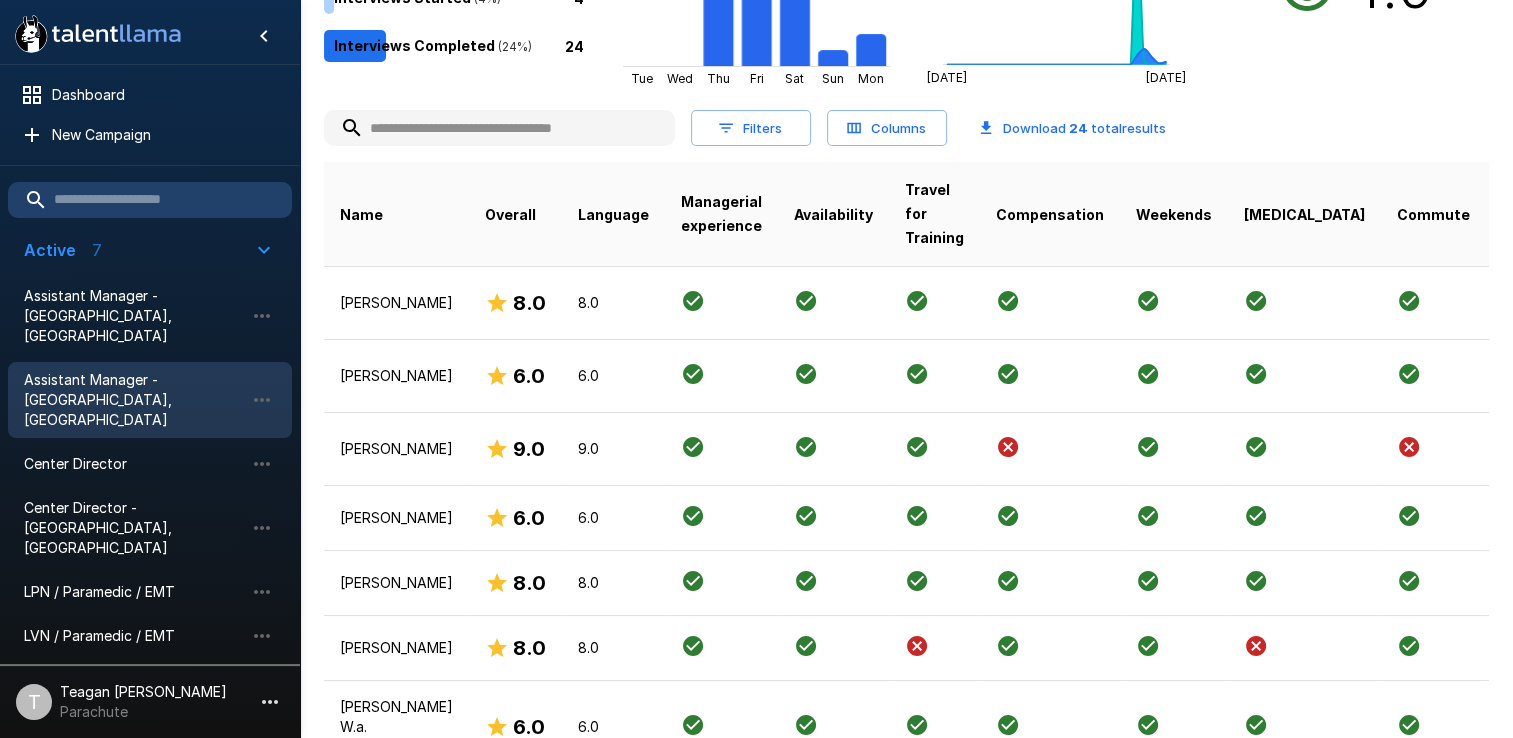 scroll, scrollTop: 570, scrollLeft: 0, axis: vertical 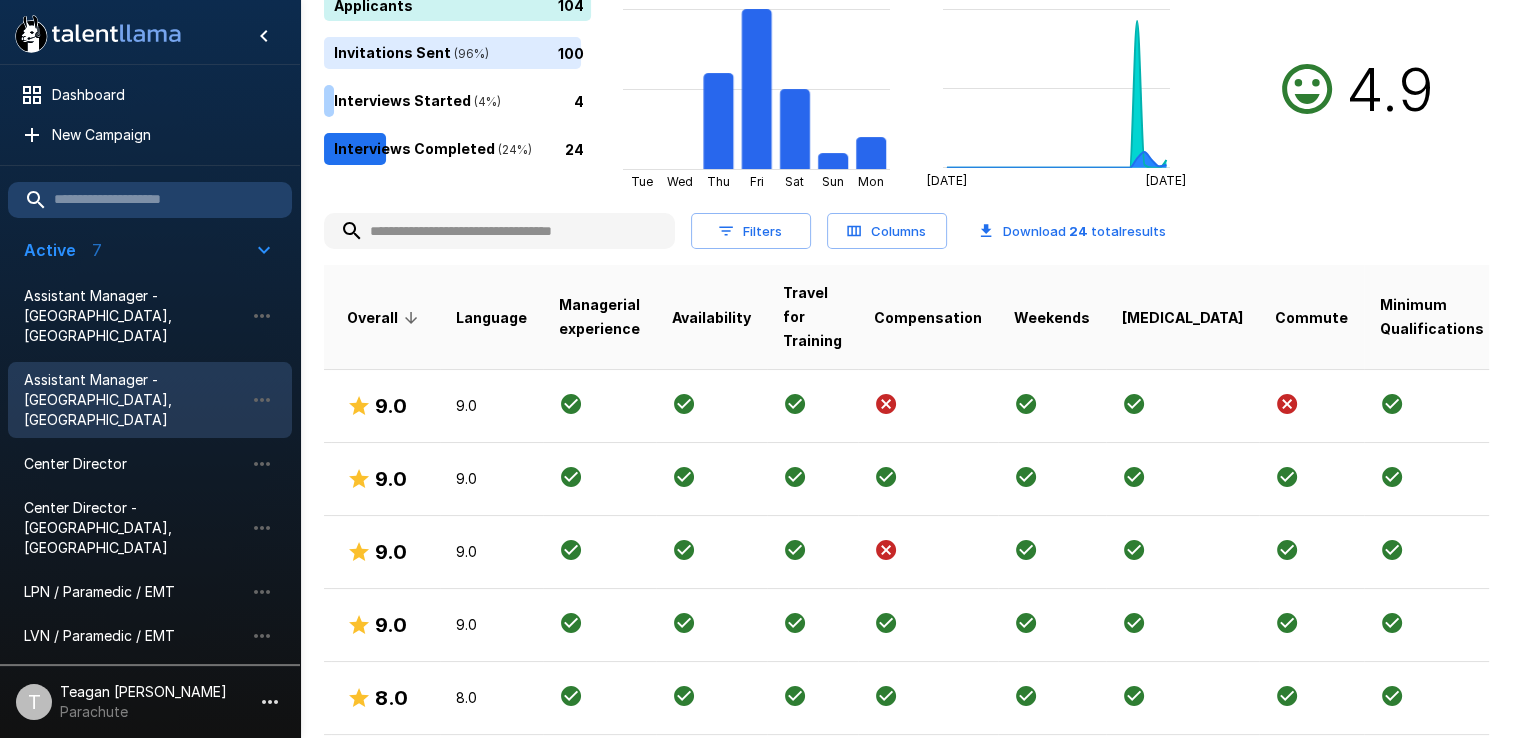 click on "Date Completed" at bounding box center (1556, 317) 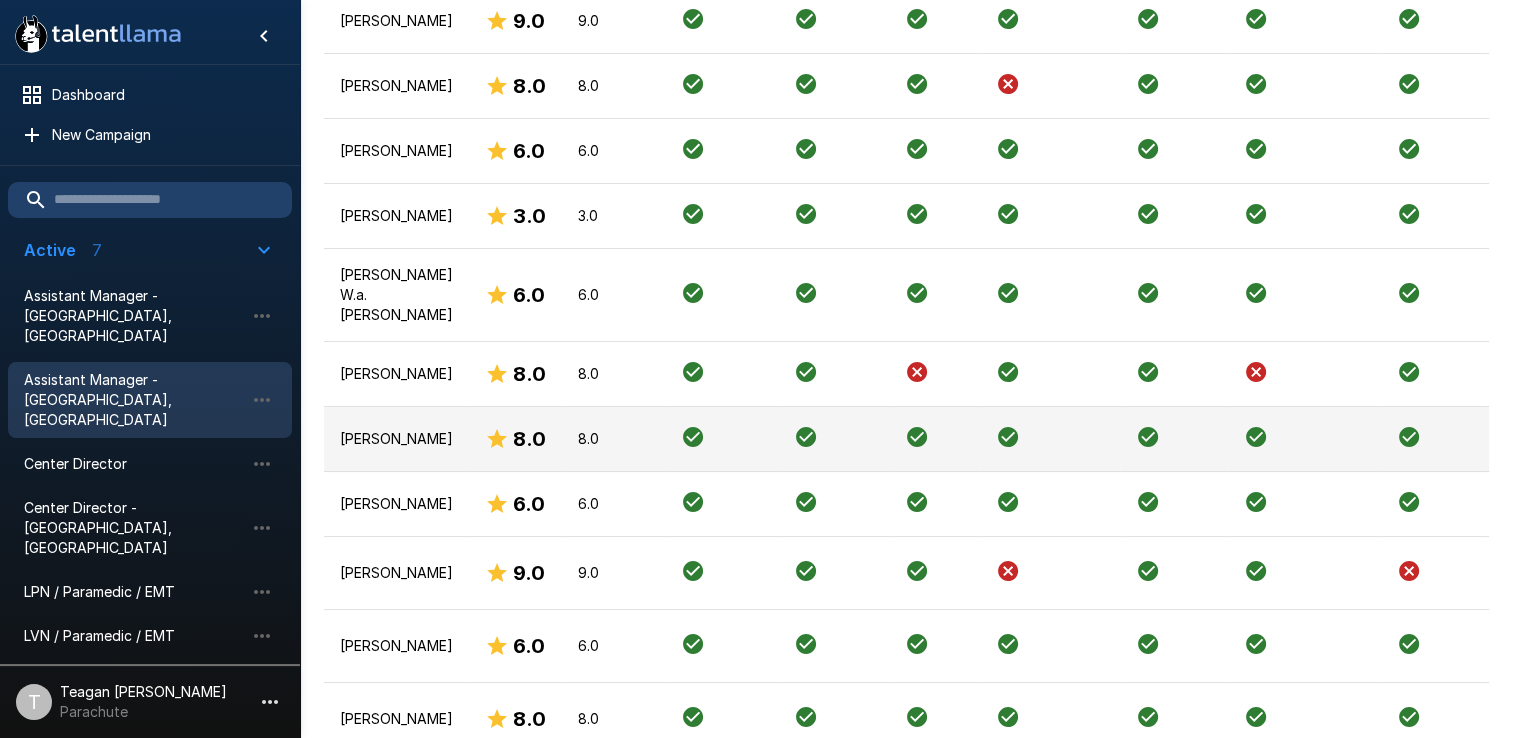 scroll, scrollTop: 1771, scrollLeft: 0, axis: vertical 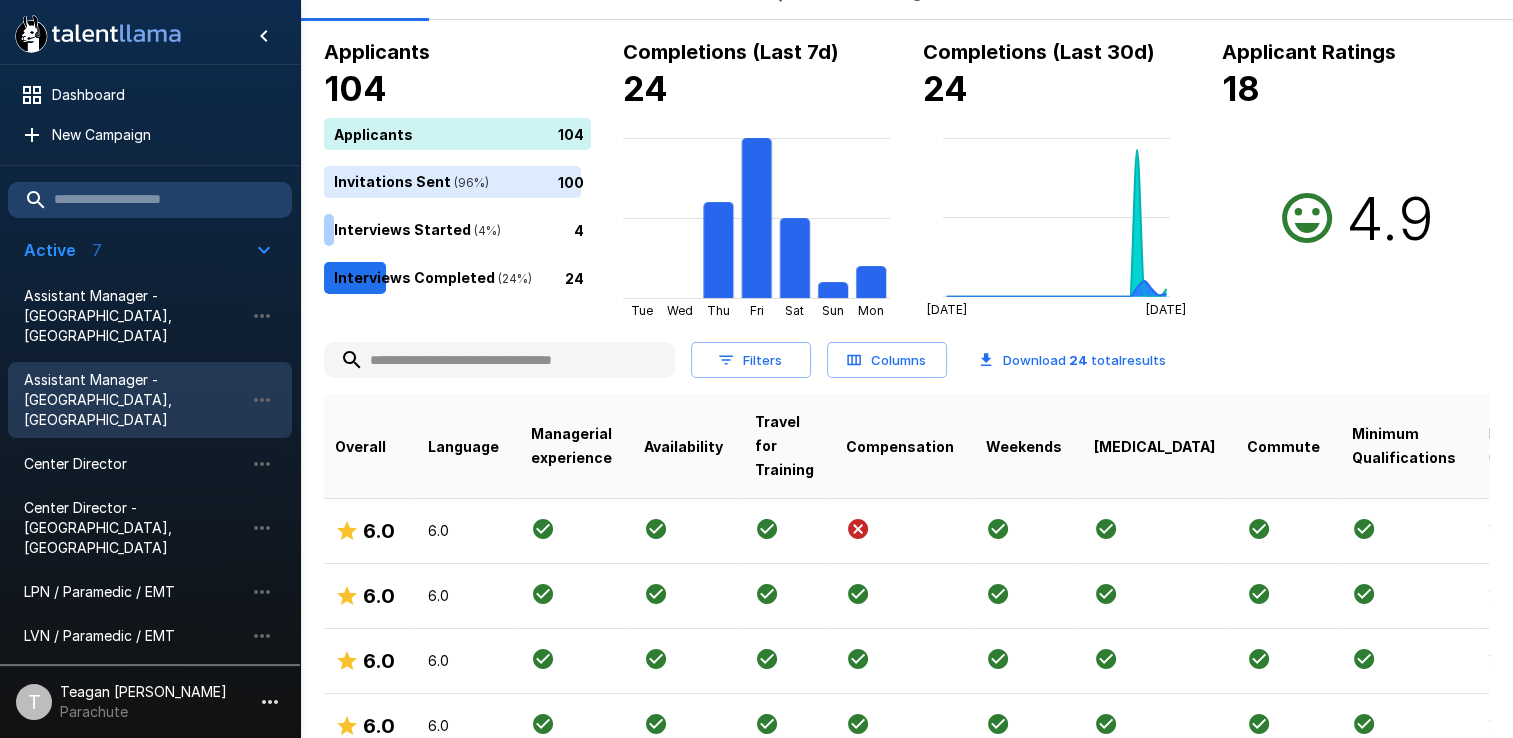 click 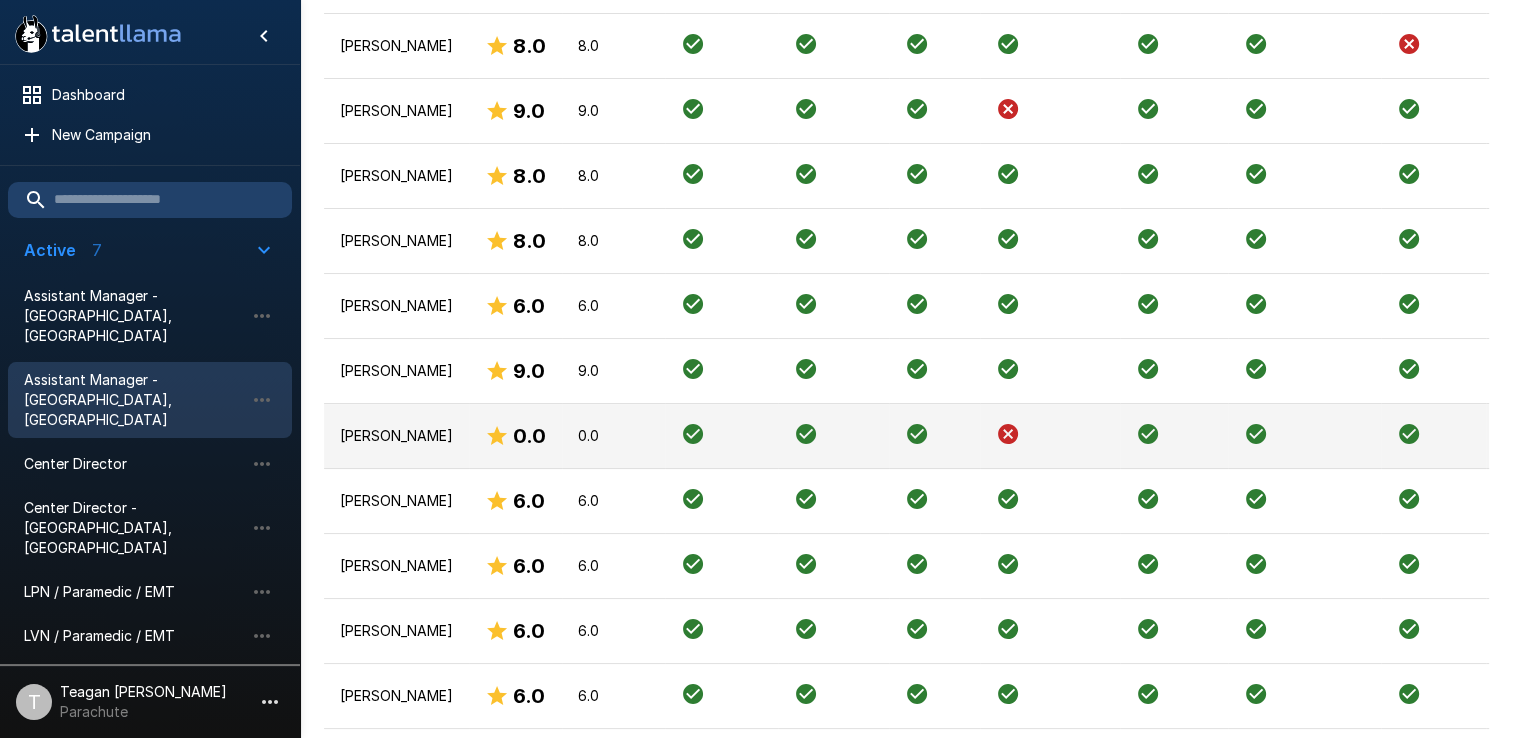 scroll, scrollTop: 1771, scrollLeft: 0, axis: vertical 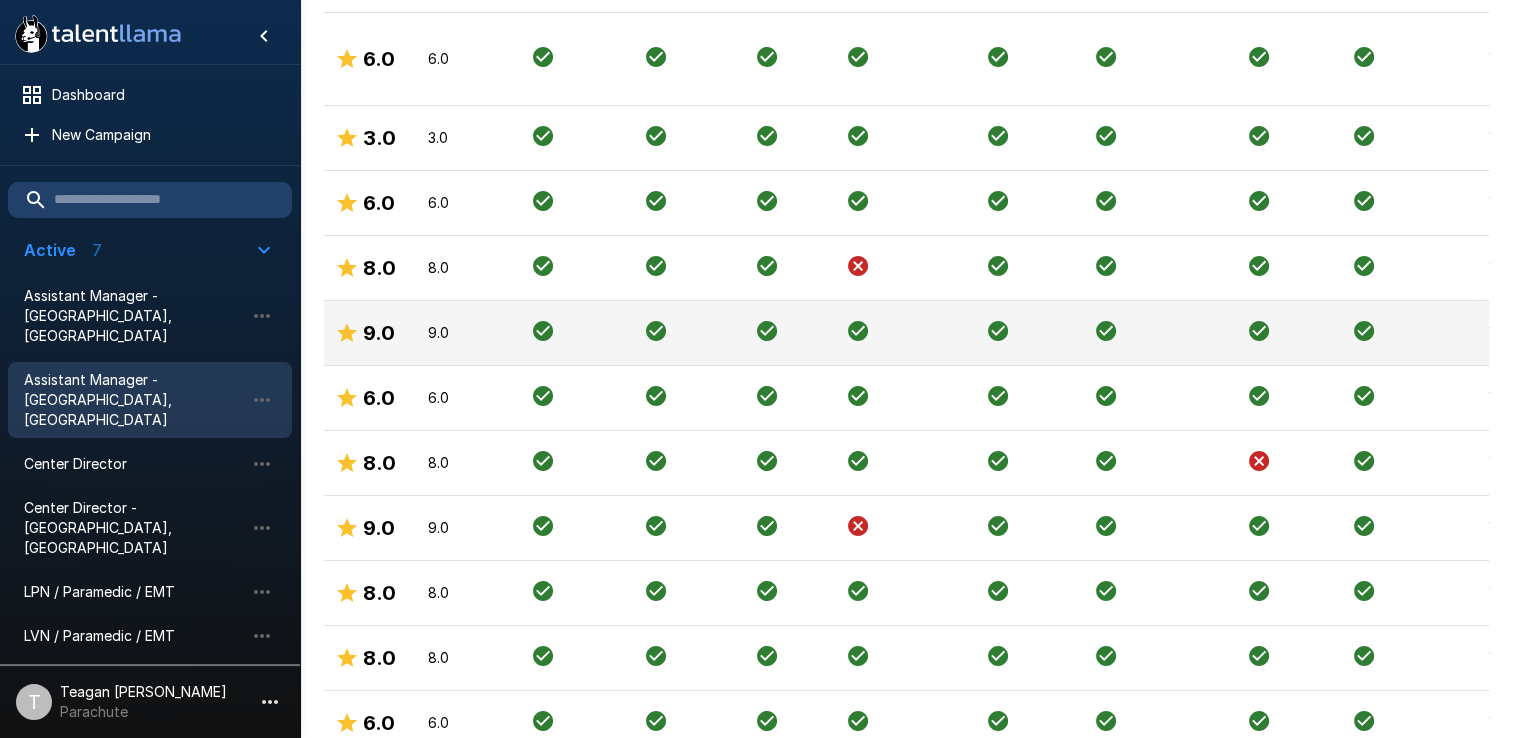 click at bounding box center [1283, 333] 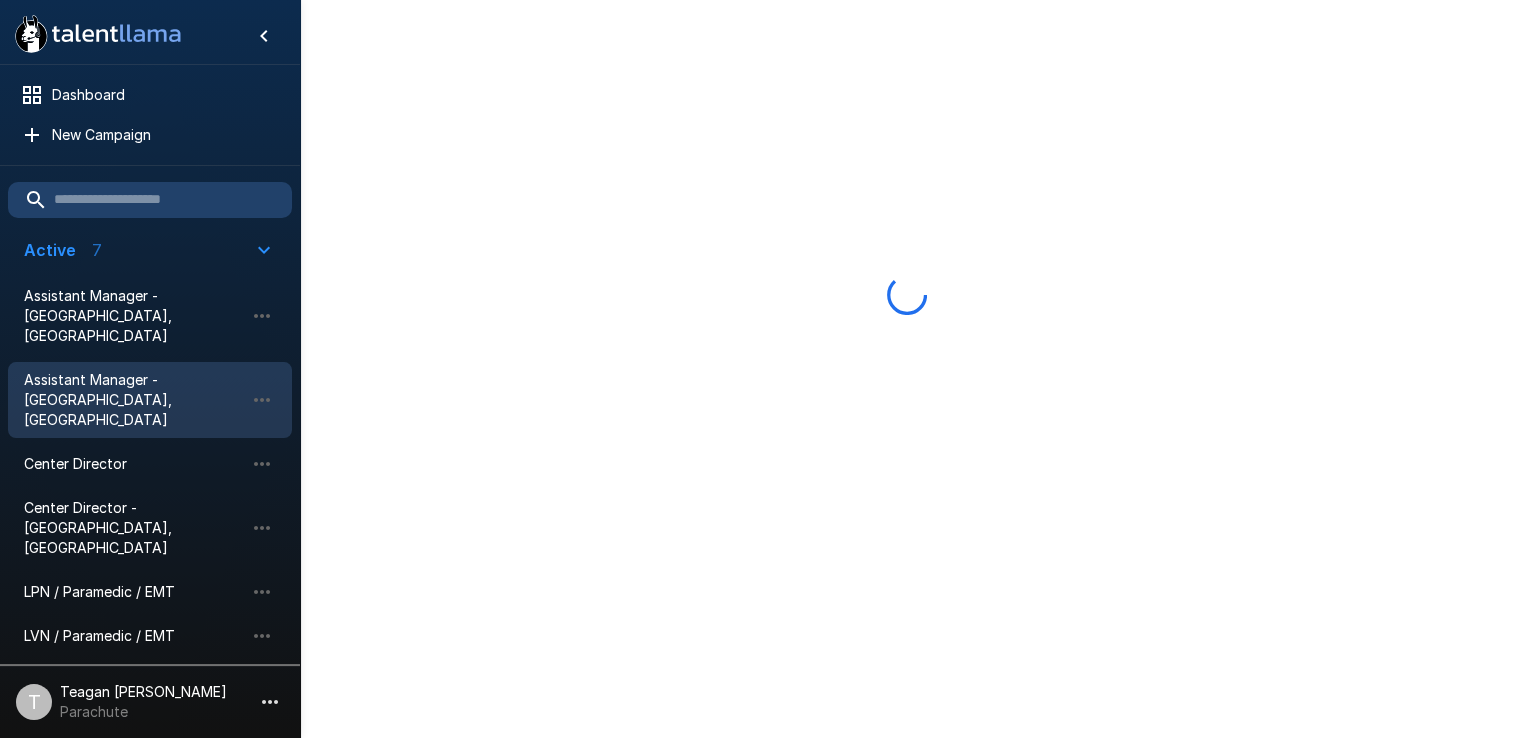 scroll, scrollTop: 0, scrollLeft: 0, axis: both 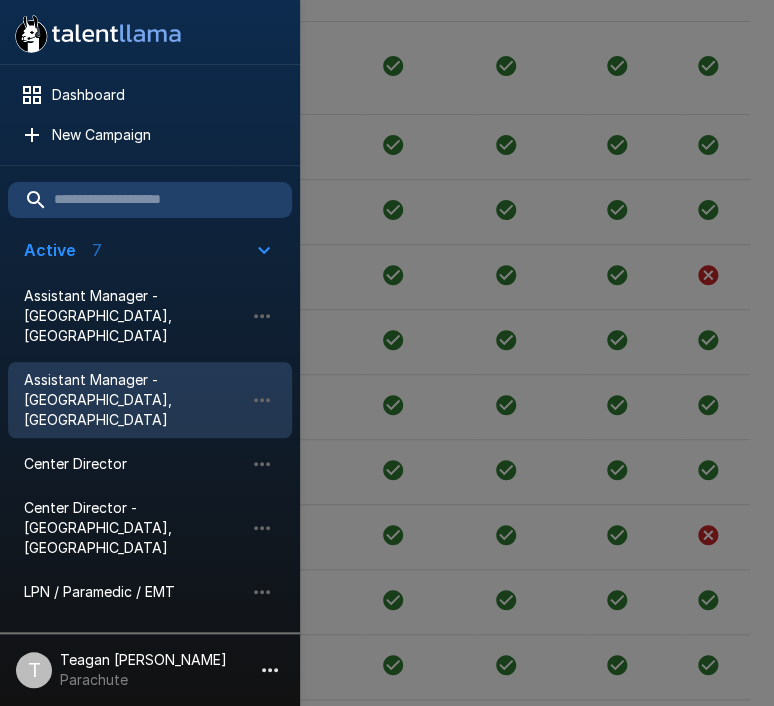 click at bounding box center [387, 353] 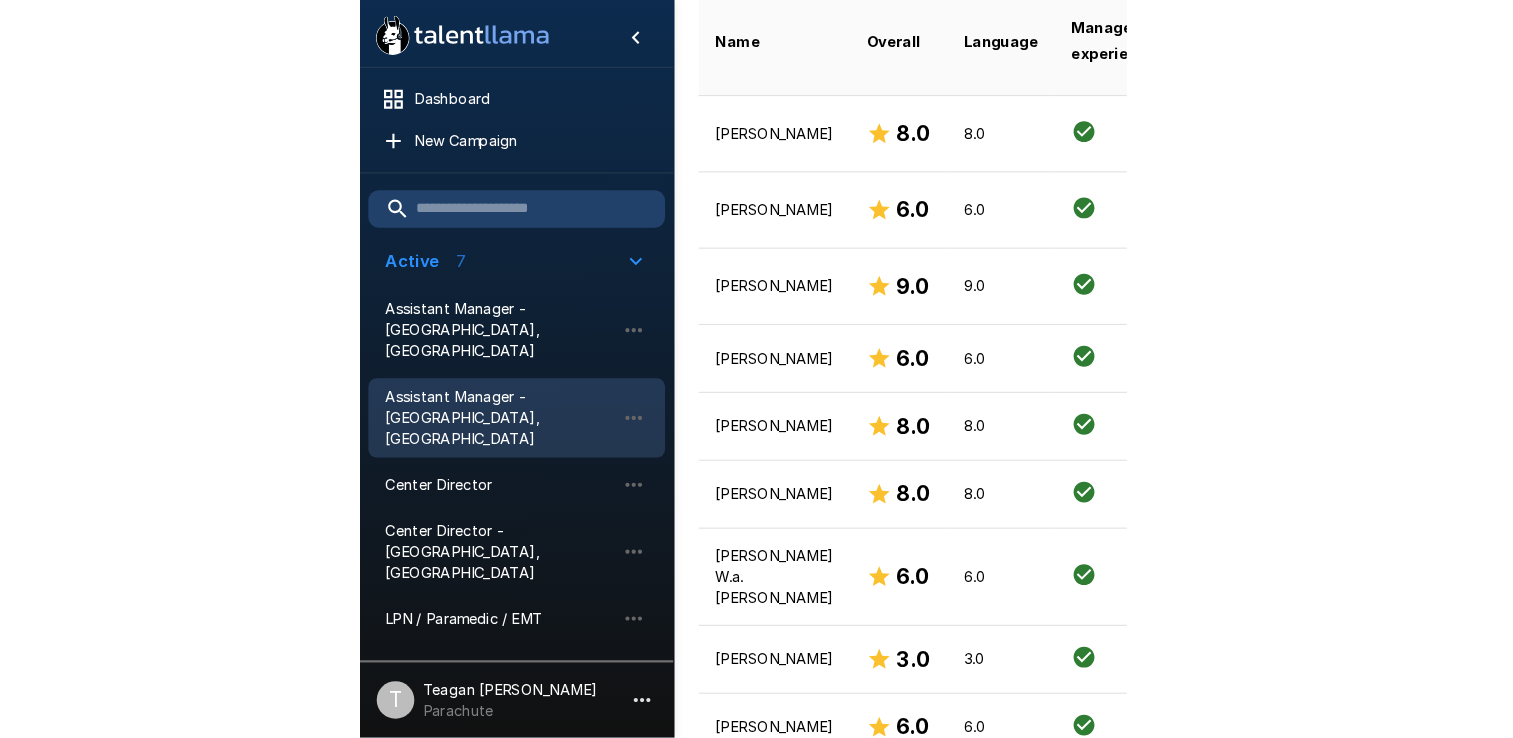 scroll, scrollTop: 549, scrollLeft: 0, axis: vertical 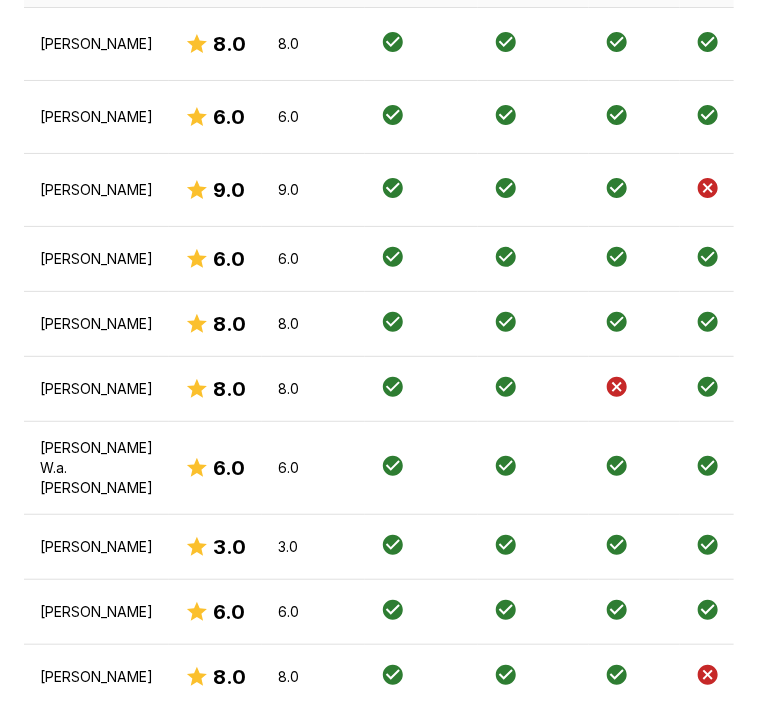 click on "Applicants 104 Applicants 104 Invitations Sent    ( 96 %) 100 Interviews Started    ( 4 %) 4 Interviews Completed    ( 24 %) 24 Completions (Last 7d) 24 Tue Thu Fri Sat Mon Completions (Last 30d) [DATE] [DATE] 21 Applicant Ratings 18 4.9 Filters Columns Download   24   total  results Name Overall Language Managerial experience Availability Travel for Training Compensation Weekends [MEDICAL_DATA] Commute Minimum Qualifications Date Completed [PERSON_NAME]   8.0 8.0 [DATE]  @   10:42 AM [PERSON_NAME]   6.0 6.0 [DATE]  @   7:22 PM [PERSON_NAME]   9.0 9.0 [DATE]  @   4:03 PM [PERSON_NAME]   6.0 6.0 [DATE]   4:41 PM [PERSON_NAME]   8.0 8.0 [DATE]   10:58 AM [PERSON_NAME]   8.0 8.0 [DATE]   7:44 AM [PERSON_NAME] [PERSON_NAME]   6.0 6.0 [DATE]   1:55 AM [PERSON_NAME]   3.0 3.0 [DATE]   7:16 PM [PERSON_NAME]   6.0 6.0 [DATE]   3:38 PM [PERSON_NAME]   8.0 8.0 [DATE]   3:15 PM [PERSON_NAME]   9.0 9.0 [DATE]   2:14 PM [PERSON_NAME]   6.0 6.0 [DATE]   12:49 PM [PERSON_NAME]   8.0 8.0 [DATE]   12:46 PM   9.0 9.0" at bounding box center (379, 608) 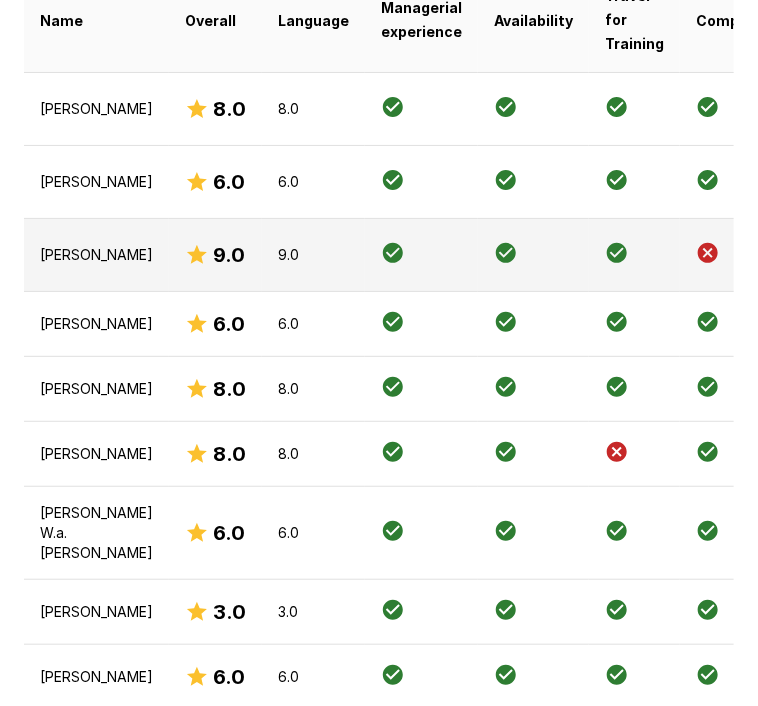 scroll, scrollTop: 684, scrollLeft: 0, axis: vertical 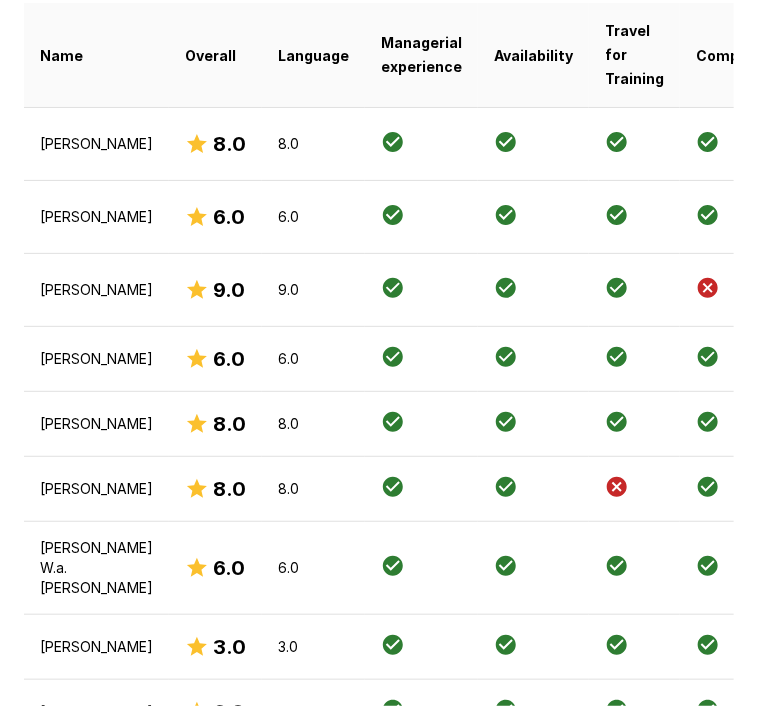 click on "Compensation" at bounding box center (750, 55) 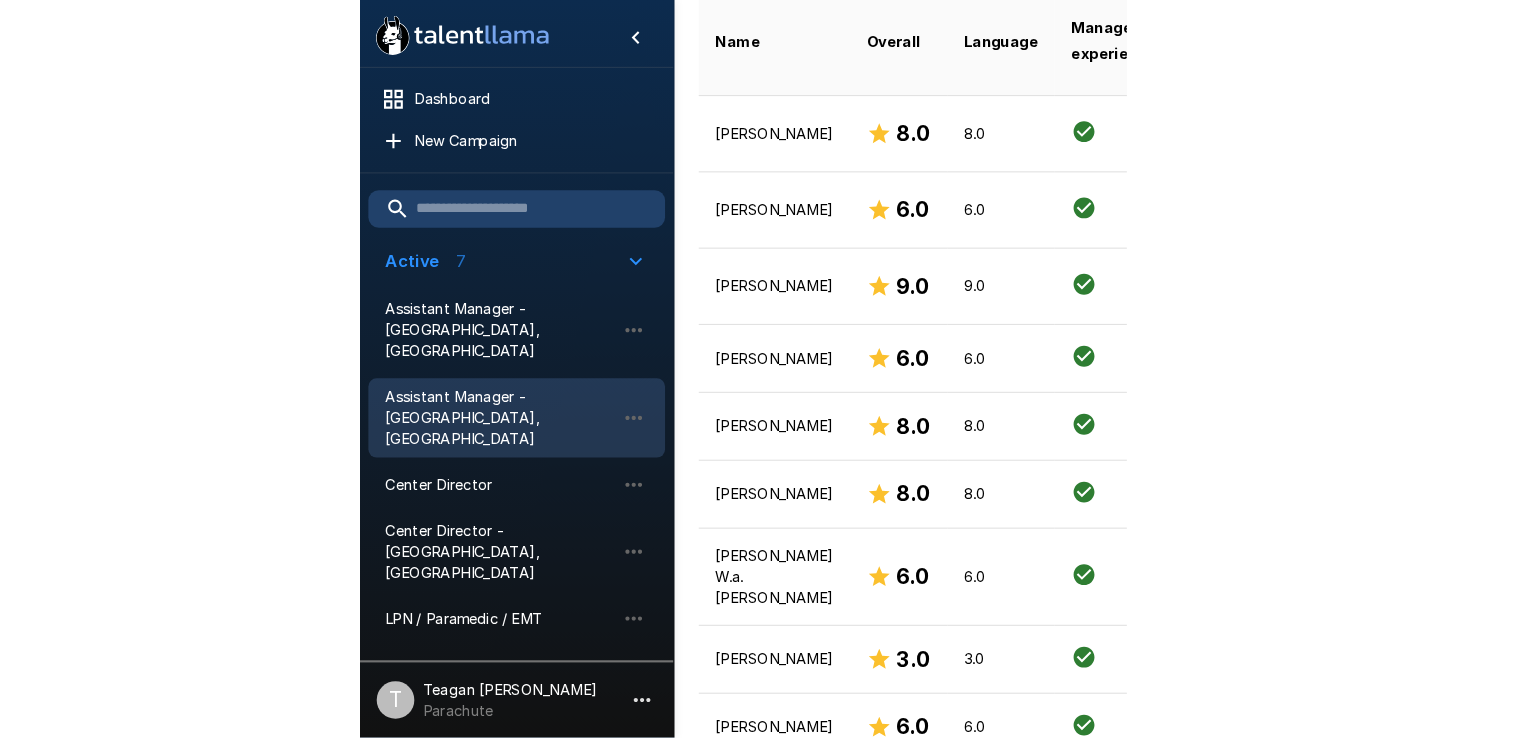 scroll, scrollTop: 550, scrollLeft: 0, axis: vertical 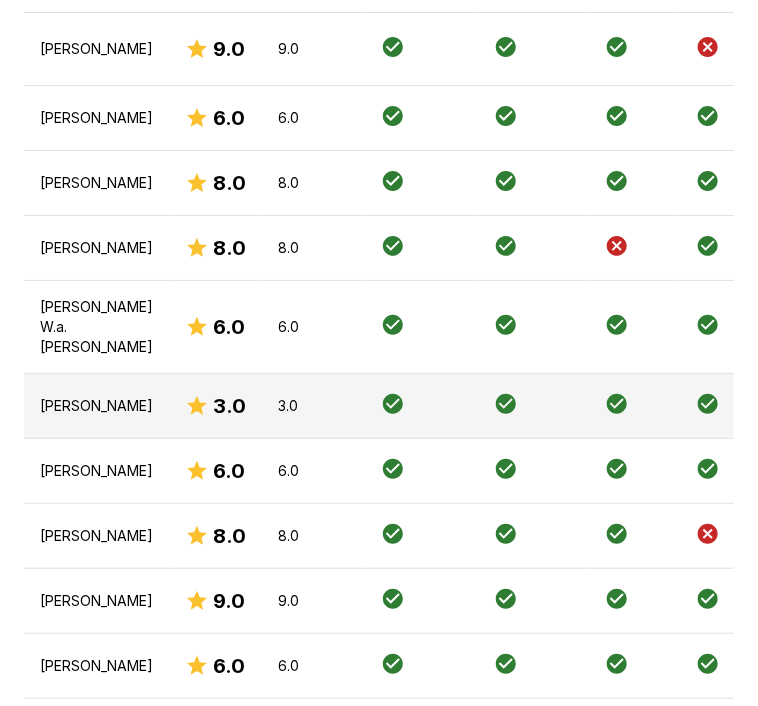 click on "[PERSON_NAME]" at bounding box center (96, 406) 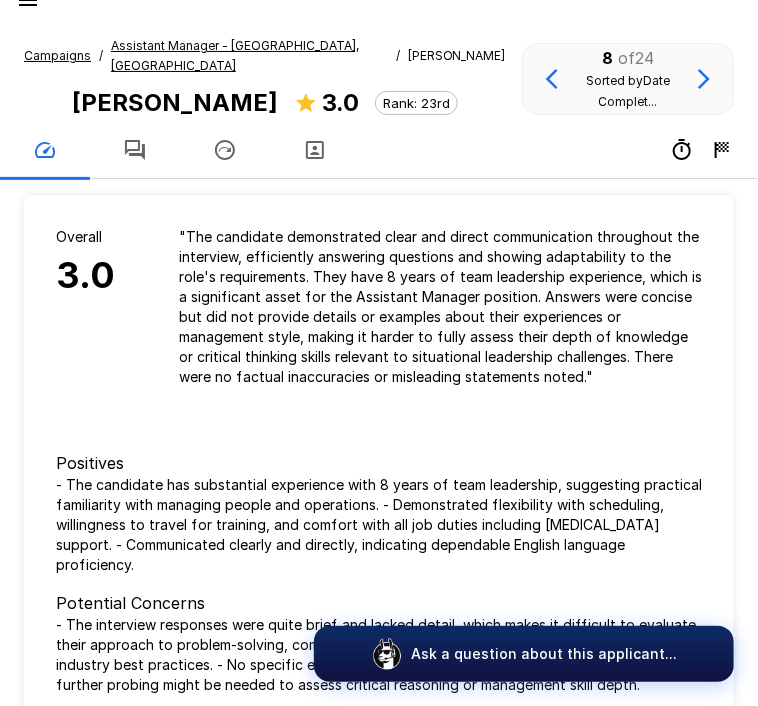 scroll, scrollTop: 0, scrollLeft: 0, axis: both 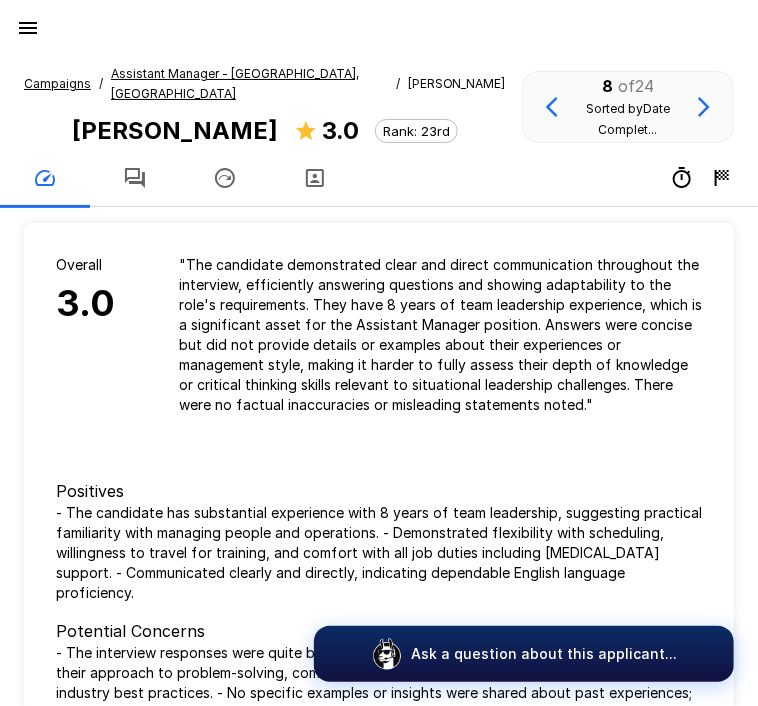 click on "Assistant Manager - [GEOGRAPHIC_DATA], [GEOGRAPHIC_DATA]" at bounding box center (235, 83) 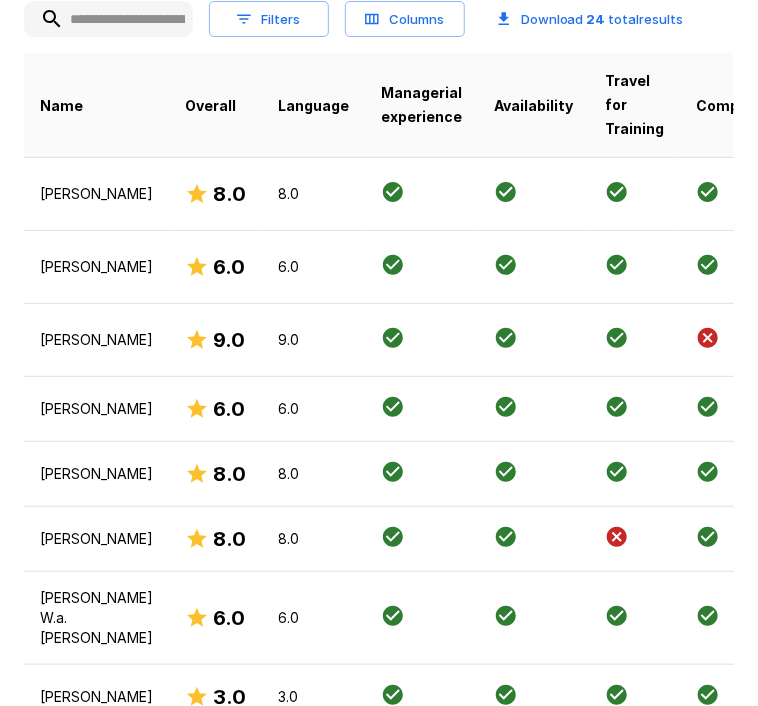 scroll, scrollTop: 600, scrollLeft: 0, axis: vertical 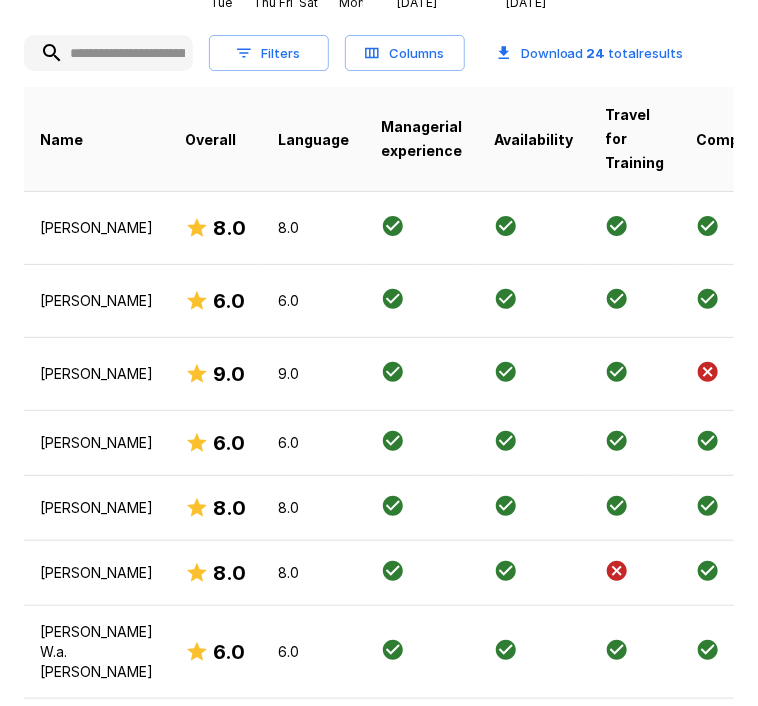 click on "Filters Columns Download   24   total  results Name Overall Language Managerial experience Availability Travel for Training Compensation Weekends [MEDICAL_DATA] Commute Minimum Qualifications Date Completed [PERSON_NAME]   8.0 8.0 [DATE]  @   10:42 AM [PERSON_NAME]   6.0 6.0 [DATE]  @   7:22 PM [PERSON_NAME]   9.0 9.0 [DATE]  @   4:03 PM [PERSON_NAME]   6.0 6.0 [DATE]   4:41 PM [PERSON_NAME]   8.0 8.0 [DATE]   10:58 AM [PERSON_NAME]   8.0 8.0 [DATE]   7:44 AM [PERSON_NAME] [PERSON_NAME]   6.0 6.0 [DATE]   1:55 AM [PERSON_NAME]   3.0 3.0 [DATE]   7:16 PM [PERSON_NAME]   6.0 6.0 [DATE]   3:38 PM [PERSON_NAME]   8.0 8.0 [DATE]   3:15 PM [PERSON_NAME]   9.0 9.0 [DATE]   2:14 PM [PERSON_NAME]   6.0 6.0 [DATE]   12:49 PM [PERSON_NAME]   8.0 8.0 [DATE]   12:46 PM [PERSON_NAME]   9.0 9.0 [DATE]   10:50 AM [PERSON_NAME]   8.0 8.0 [DATE]   10:49 AM [PERSON_NAME]   8.0 8.0 [DATE]   8:21 AM [PERSON_NAME]   6.0 6.0 [DATE]   7:59 PM [PERSON_NAME]   9.0 9.0 [DATE]   7:22 PM [PERSON_NAME]   0.0 0.0 7/17" at bounding box center (379, 949) 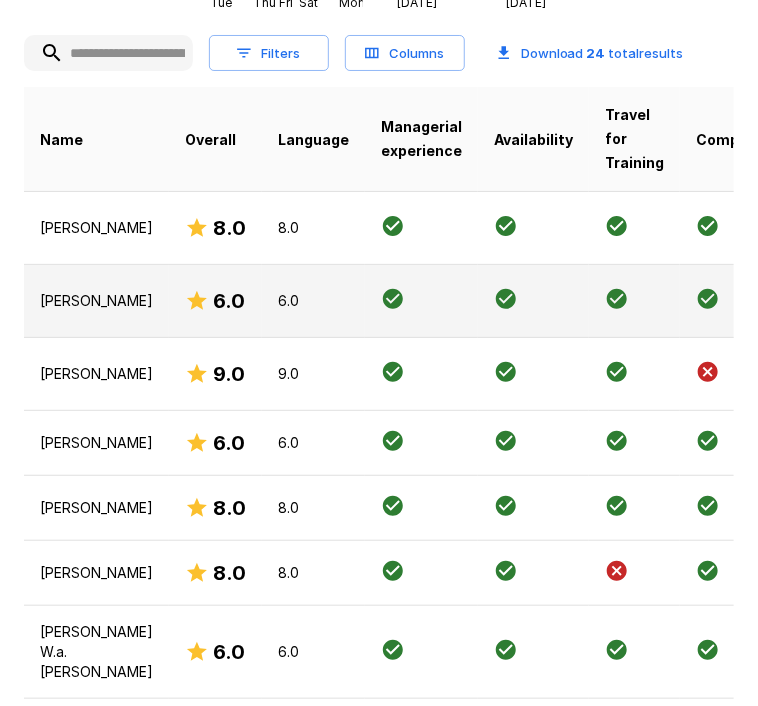 click on "6.0" at bounding box center [215, 301] 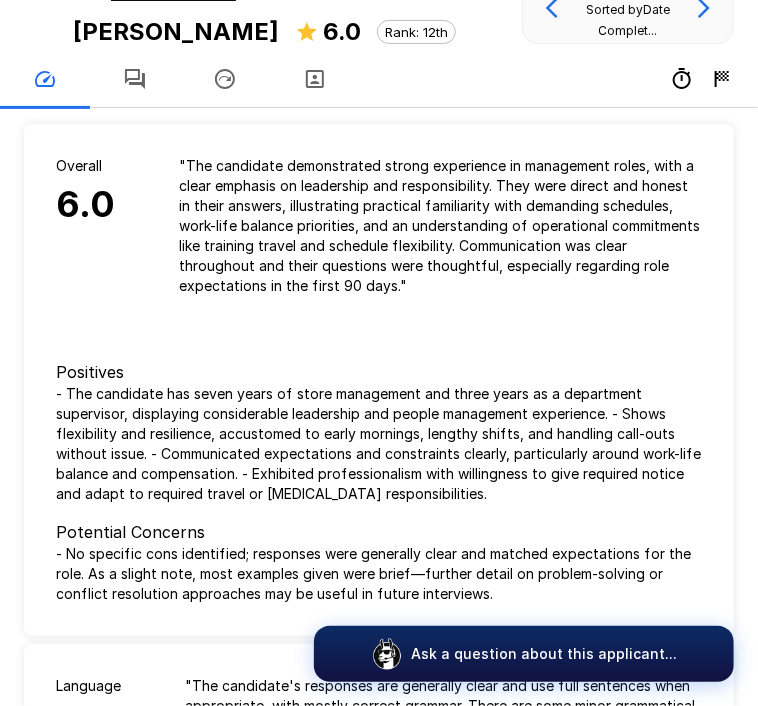 scroll, scrollTop: 100, scrollLeft: 0, axis: vertical 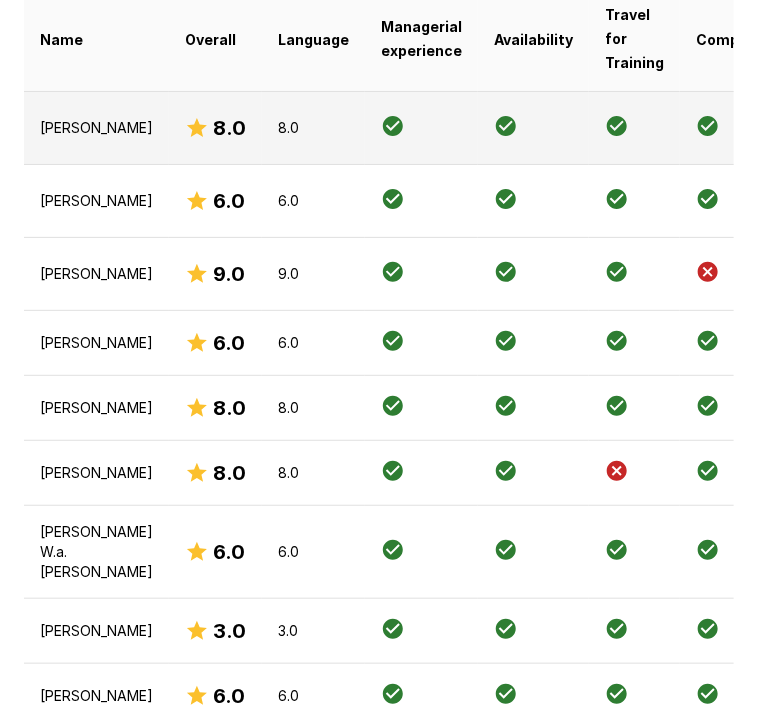 click at bounding box center (750, 128) 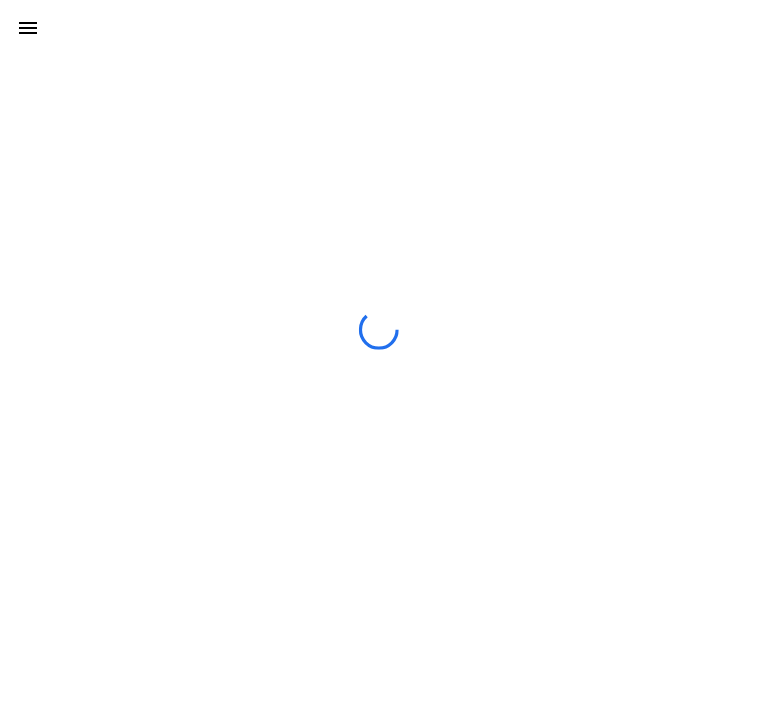 scroll, scrollTop: 0, scrollLeft: 0, axis: both 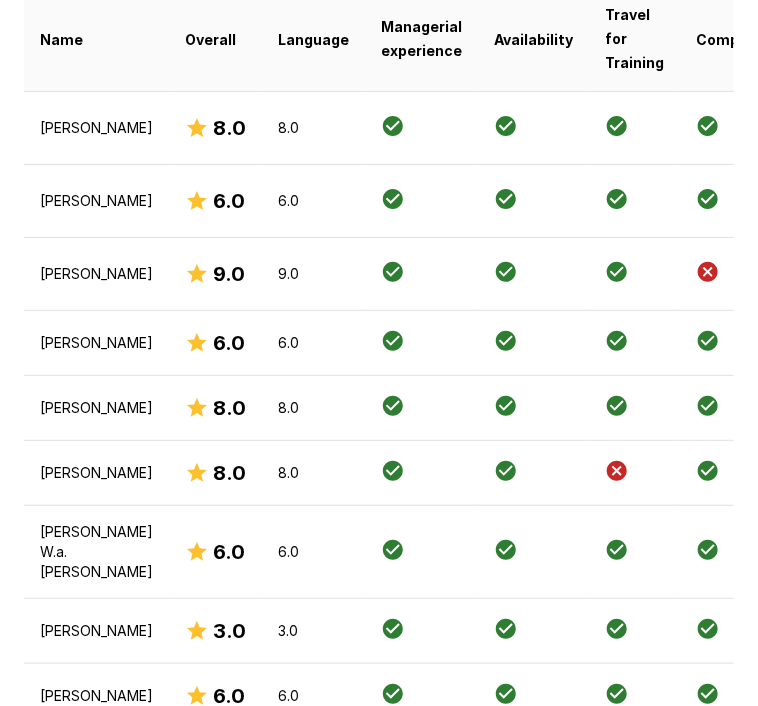 click on "Compensation" at bounding box center [750, 39] 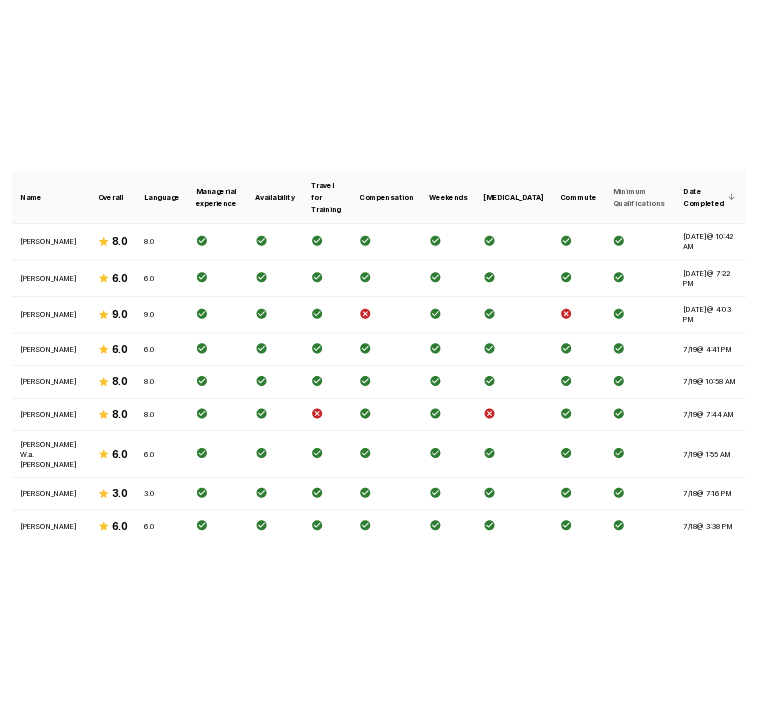 scroll, scrollTop: 779, scrollLeft: 0, axis: vertical 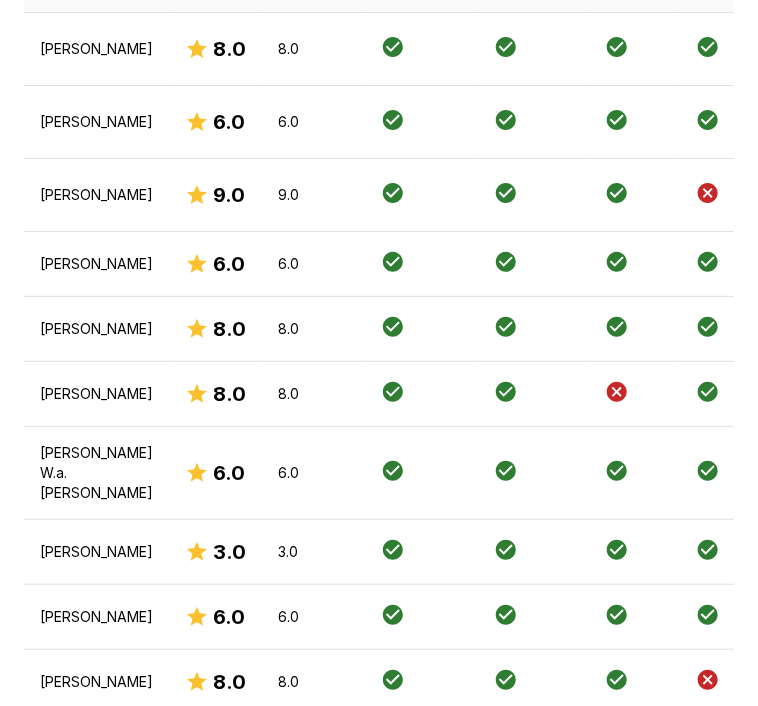 click on "Applicants 104 Applicants 104 Invitations Sent    ( 96 %) 100 Interviews Started    ( 5 %) 5 Interviews Completed    ( 24 %) 24 Completions (Last 7d) 24 Tue Thu Fri Sat Mon Completions (Last 30d) [DATE] [DATE] 21 Applicant Ratings 18 4.9 Filters Columns Download   24   total  results Name Overall Language Managerial experience Availability Travel for Training Compensation Weekends [MEDICAL_DATA] Commute Minimum Qualifications Date Completed [PERSON_NAME]   8.0 8.0 [DATE]  @   10:42 AM [PERSON_NAME]   6.0 6.0 [DATE]  @   7:22 PM [PERSON_NAME]   9.0 9.0 [DATE]  @   4:03 PM [PERSON_NAME]   6.0 6.0 [DATE]   4:41 PM [PERSON_NAME]   8.0 8.0 [DATE]   10:58 AM [PERSON_NAME]   8.0 8.0 [DATE]   7:44 AM [PERSON_NAME] [PERSON_NAME]   6.0 6.0 [DATE]   1:55 AM [PERSON_NAME]   3.0 3.0 [DATE]   7:16 PM [PERSON_NAME]   6.0 6.0 [DATE]   3:38 PM [PERSON_NAME]   8.0 8.0 [DATE]   3:15 PM [PERSON_NAME]   9.0 9.0 [DATE]   2:14 PM [PERSON_NAME]   6.0 6.0 [DATE]   12:49 PM [PERSON_NAME]   8.0 8.0 [DATE]   12:46 PM   9.0 9.0" at bounding box center (379, 613) 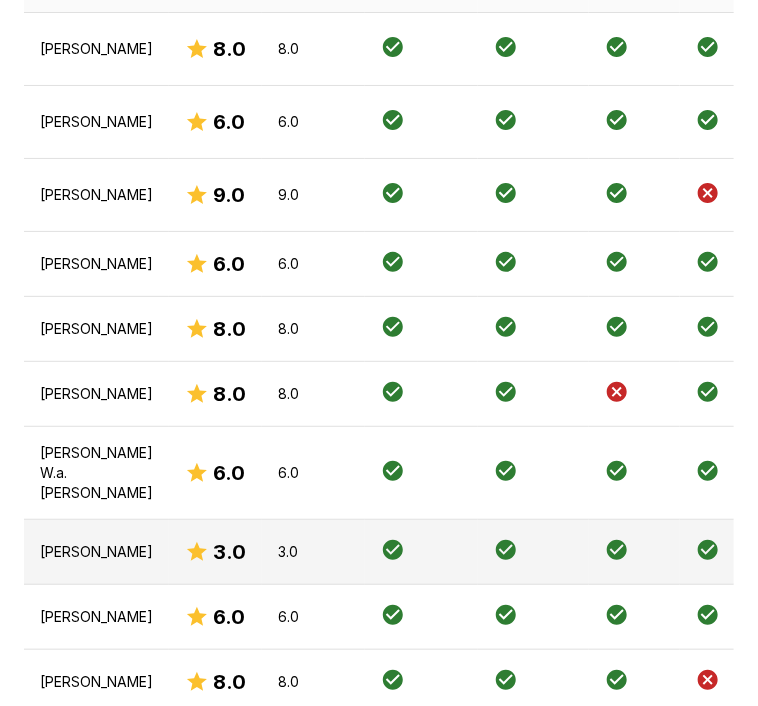 click on "[PERSON_NAME]" at bounding box center (96, 552) 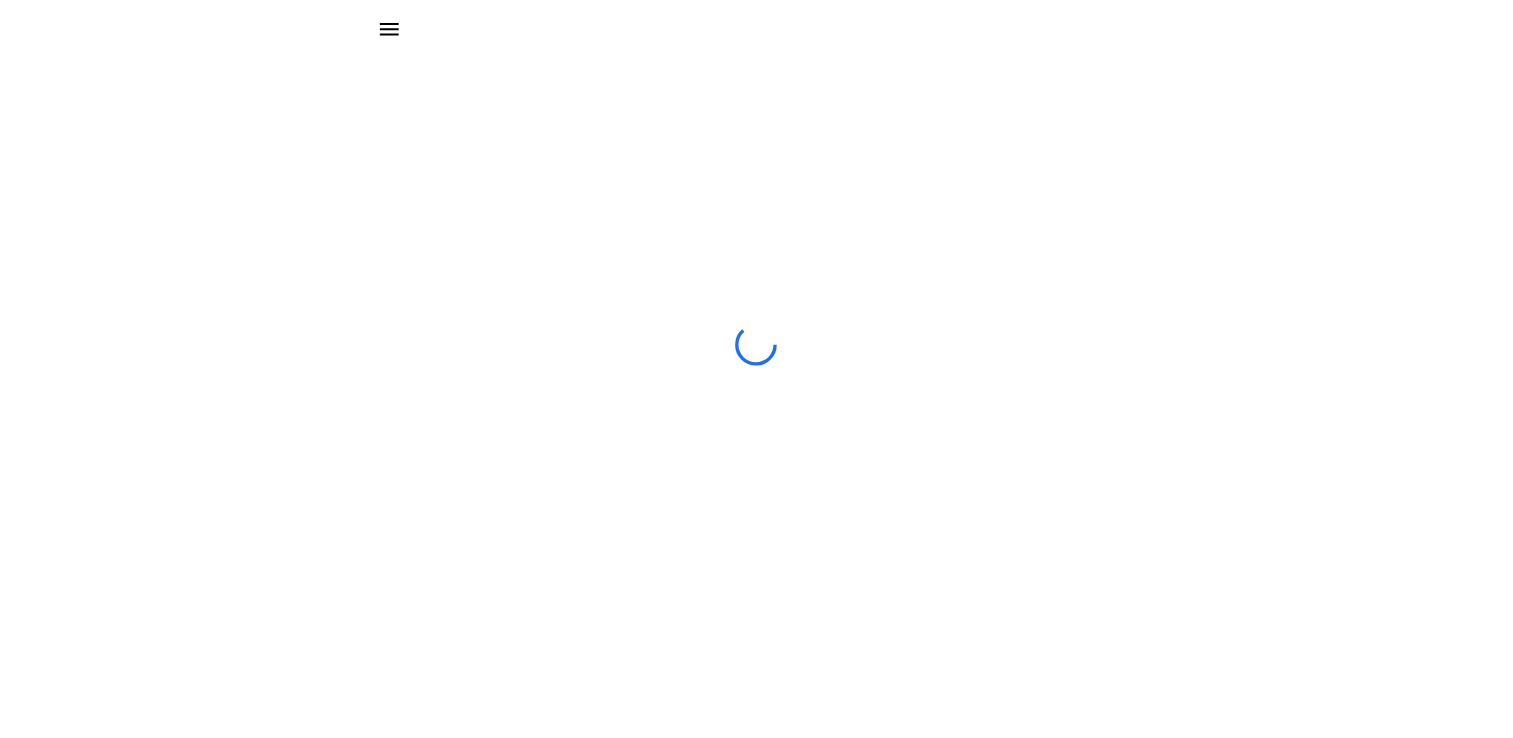 scroll, scrollTop: 0, scrollLeft: 0, axis: both 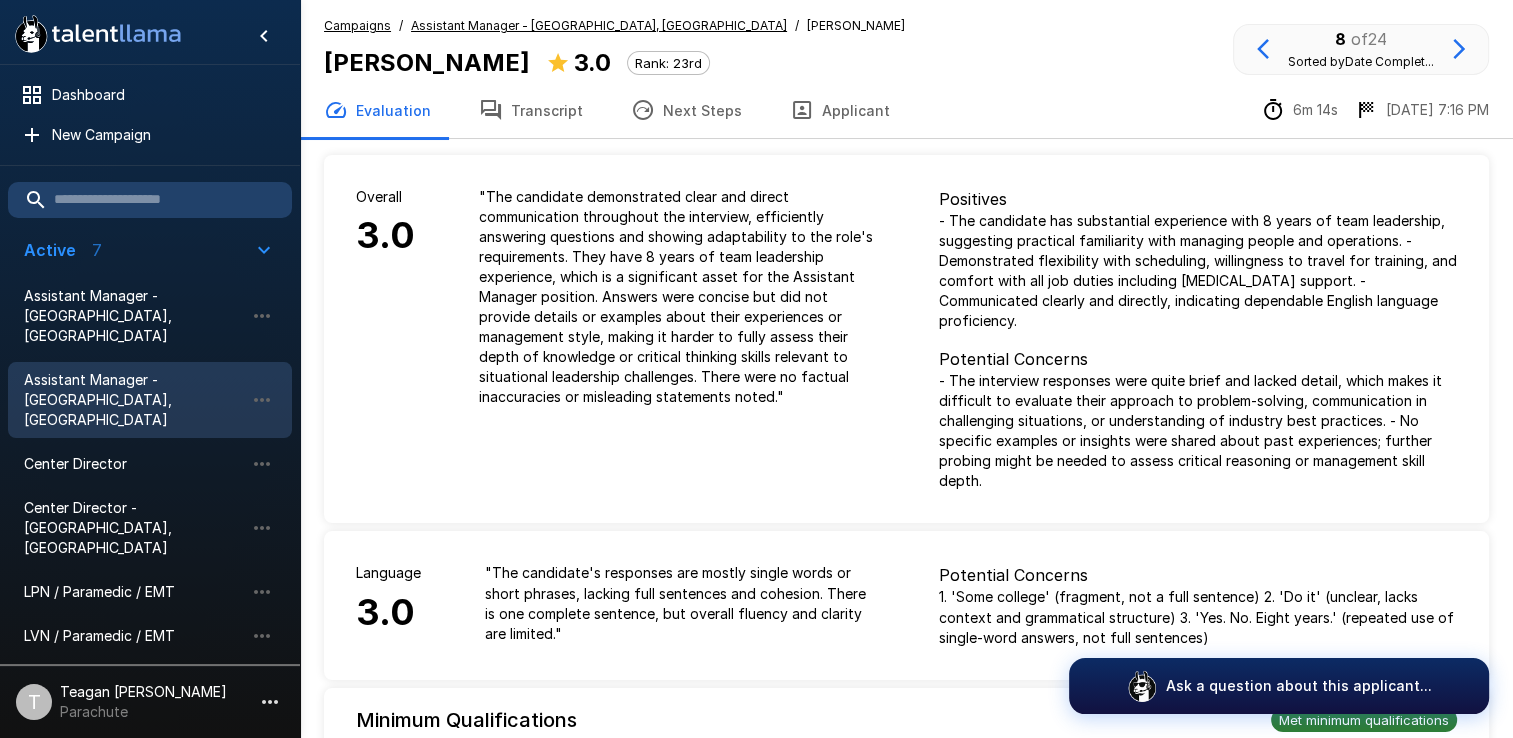 click on "Transcript" at bounding box center (531, 110) 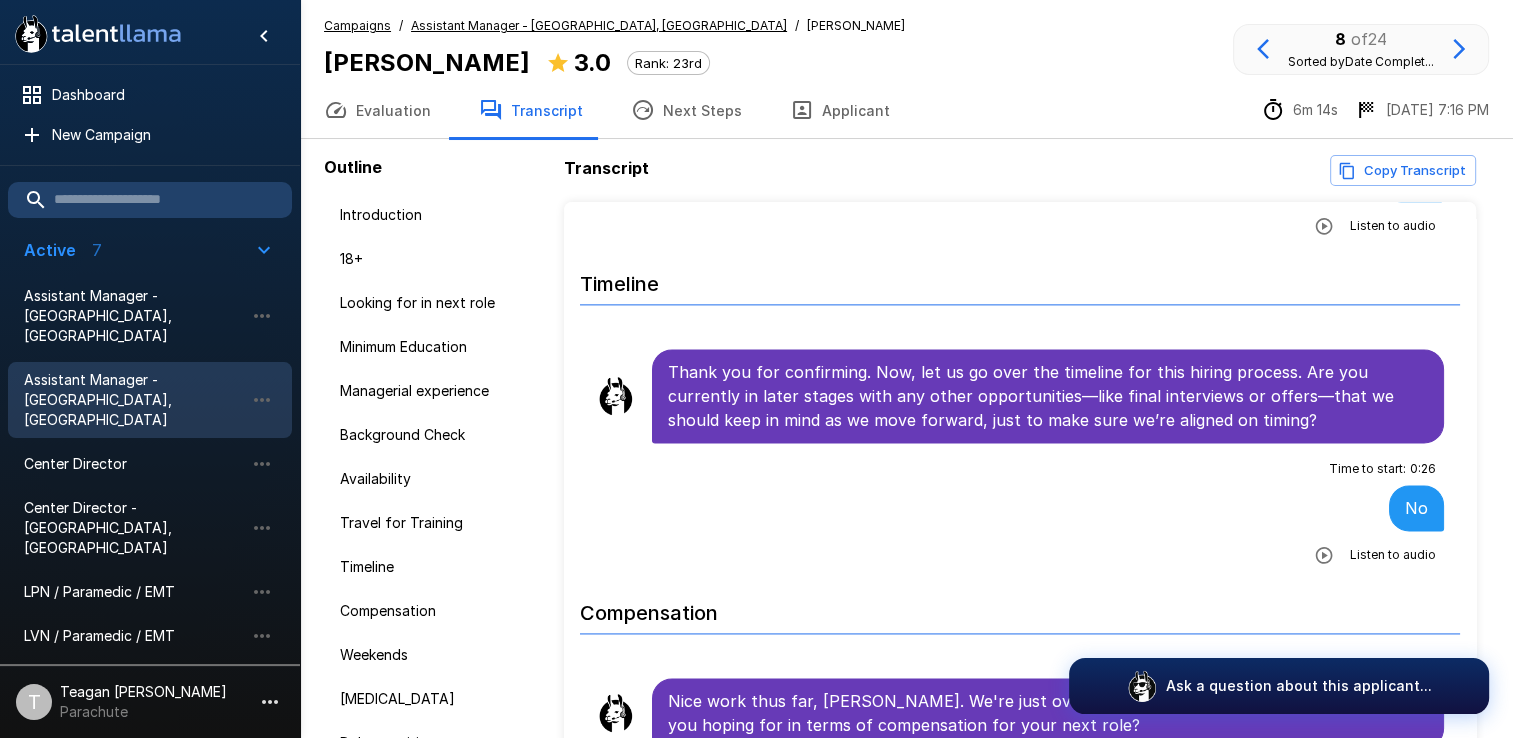 scroll, scrollTop: 2800, scrollLeft: 0, axis: vertical 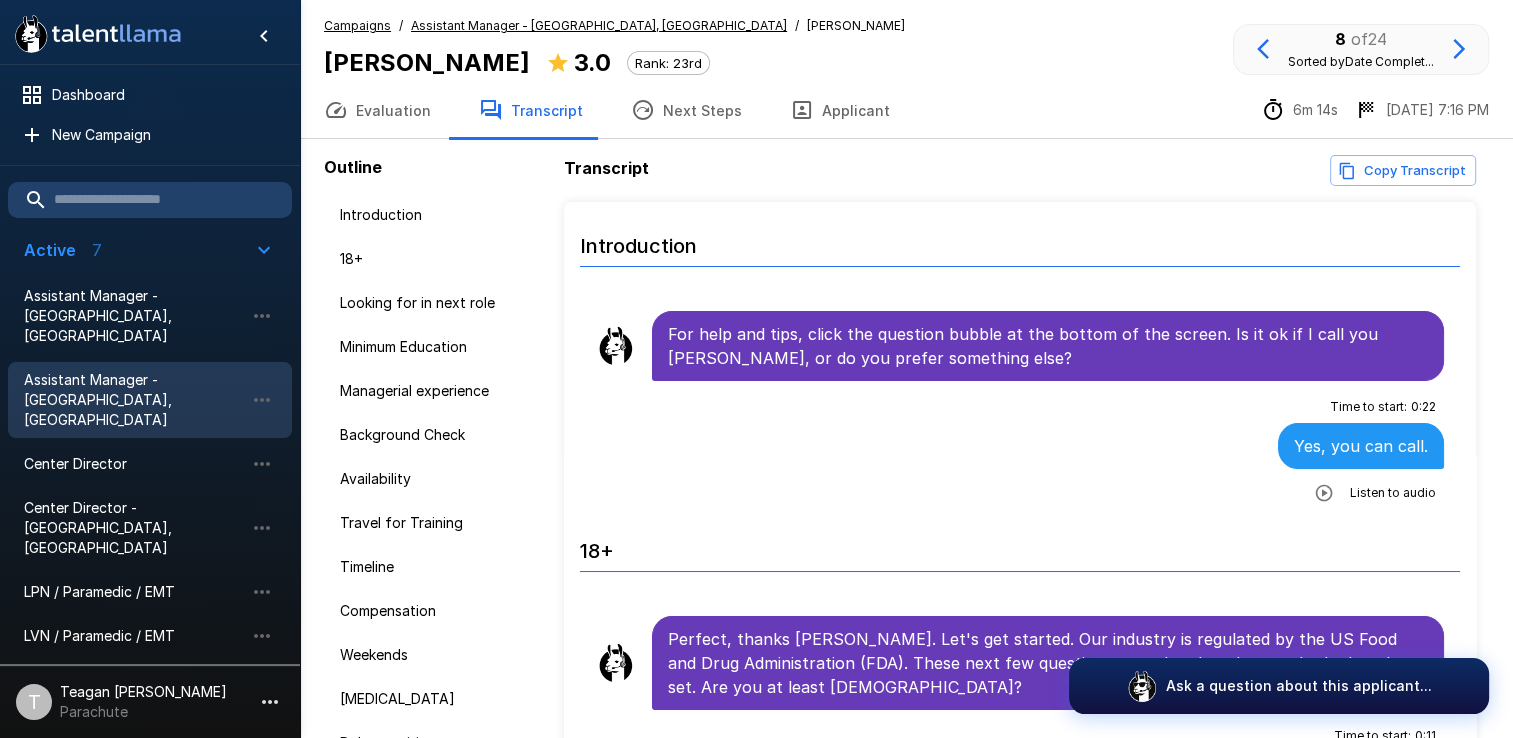 click on "Evaluation" at bounding box center [377, 110] 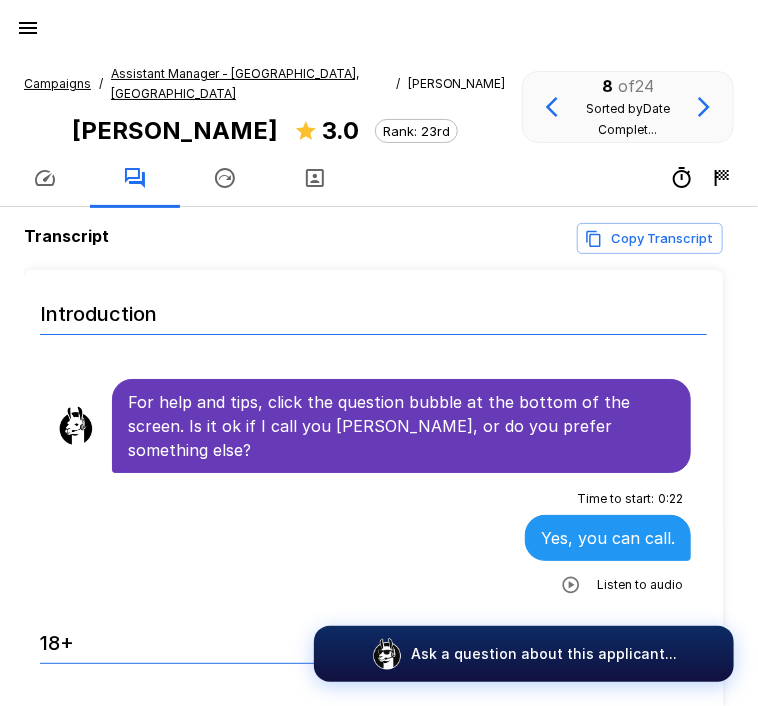 scroll, scrollTop: 108, scrollLeft: 0, axis: vertical 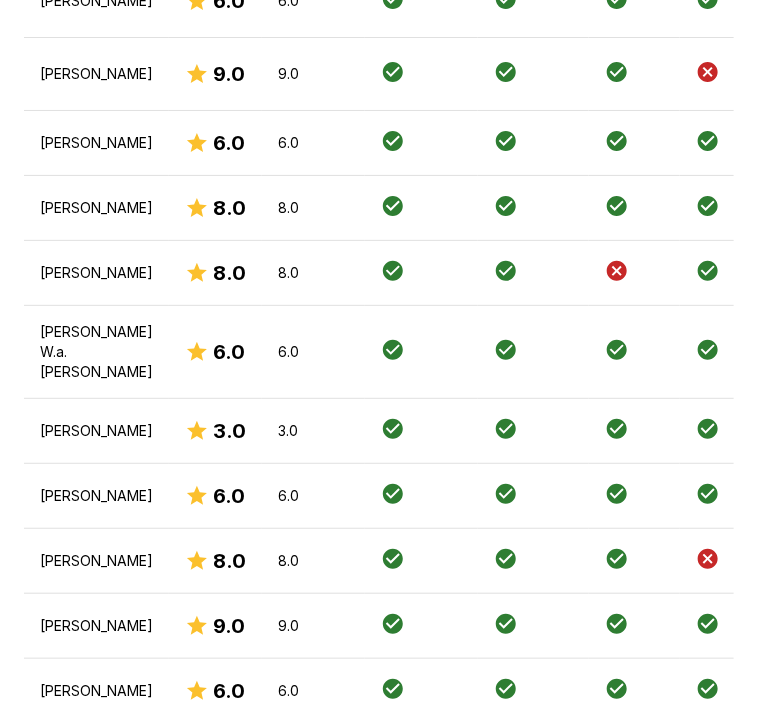 click on "Applicants 104 Applicants 104 Invitations Sent    ( 96 %) 100 Interviews Started    ( 5 %) 5 Interviews Completed    ( 24 %) 24 Completions (Last 7d) 24 Tue Thu Fri Sat Mon Completions (Last 30d) [DATE] [DATE] 21 Applicant Ratings 18 4.9 Filters Columns Download   24   total  results Name Overall Language Managerial experience Availability Travel for Training Compensation Weekends [MEDICAL_DATA] Commute Minimum Qualifications Date Completed [PERSON_NAME]   8.0 8.0 [DATE]  @   10:42 AM [PERSON_NAME]   6.0 6.0 [DATE]  @   7:22 PM [PERSON_NAME]   9.0 9.0 [DATE]  @   4:03 PM [PERSON_NAME]   6.0 6.0 [DATE]   4:41 PM [PERSON_NAME]   8.0 8.0 [DATE]   10:58 AM [PERSON_NAME]   8.0 8.0 [DATE]   7:44 AM [PERSON_NAME] [PERSON_NAME]   6.0 6.0 [DATE]   1:55 AM [PERSON_NAME]   3.0 3.0 [DATE]   7:16 PM [PERSON_NAME]   6.0 6.0 [DATE]   3:38 PM [PERSON_NAME]   8.0 8.0 [DATE]   3:15 PM [PERSON_NAME]   9.0 9.0 [DATE]   2:14 PM [PERSON_NAME]   6.0 6.0 [DATE]   12:49 PM [PERSON_NAME]   8.0 8.0 [DATE]   12:46 PM   9.0 9.0" at bounding box center (379, 492) 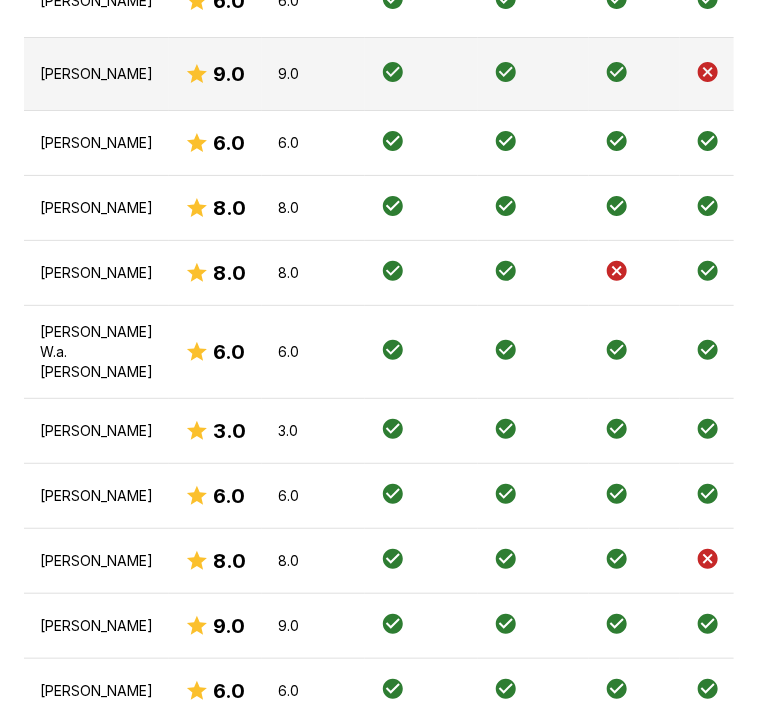click at bounding box center [750, 74] 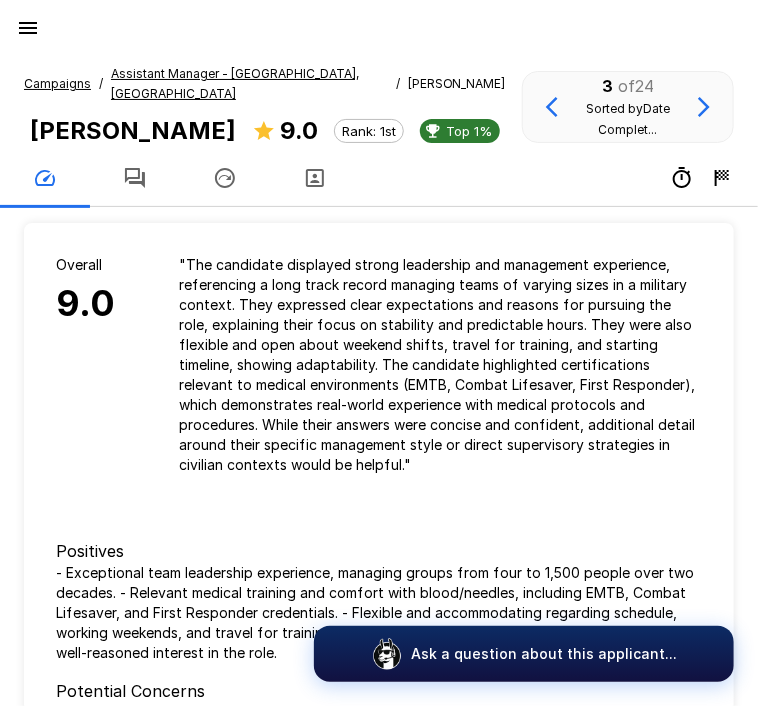 click on "Assistant Manager - [GEOGRAPHIC_DATA], [GEOGRAPHIC_DATA]" at bounding box center [235, 83] 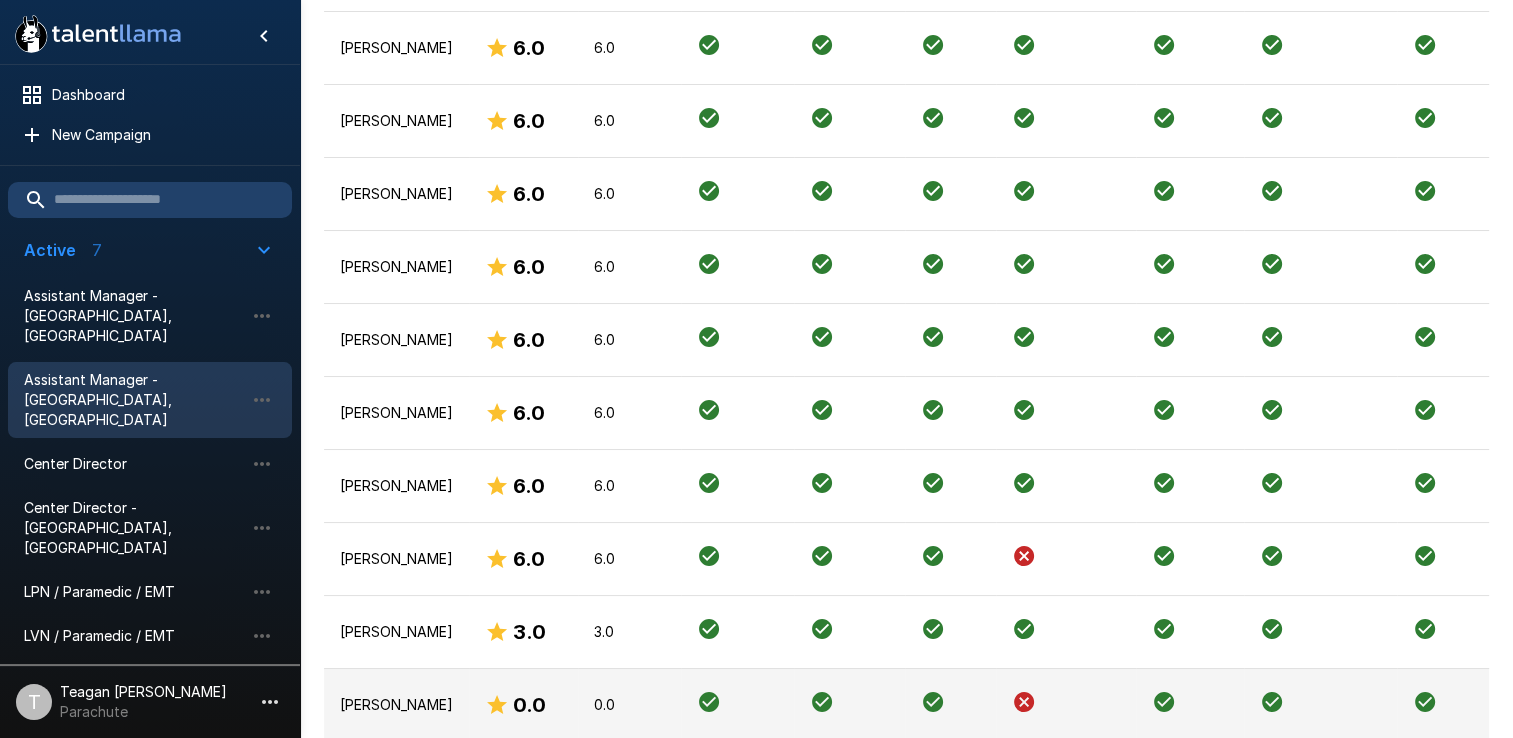 scroll, scrollTop: 1771, scrollLeft: 0, axis: vertical 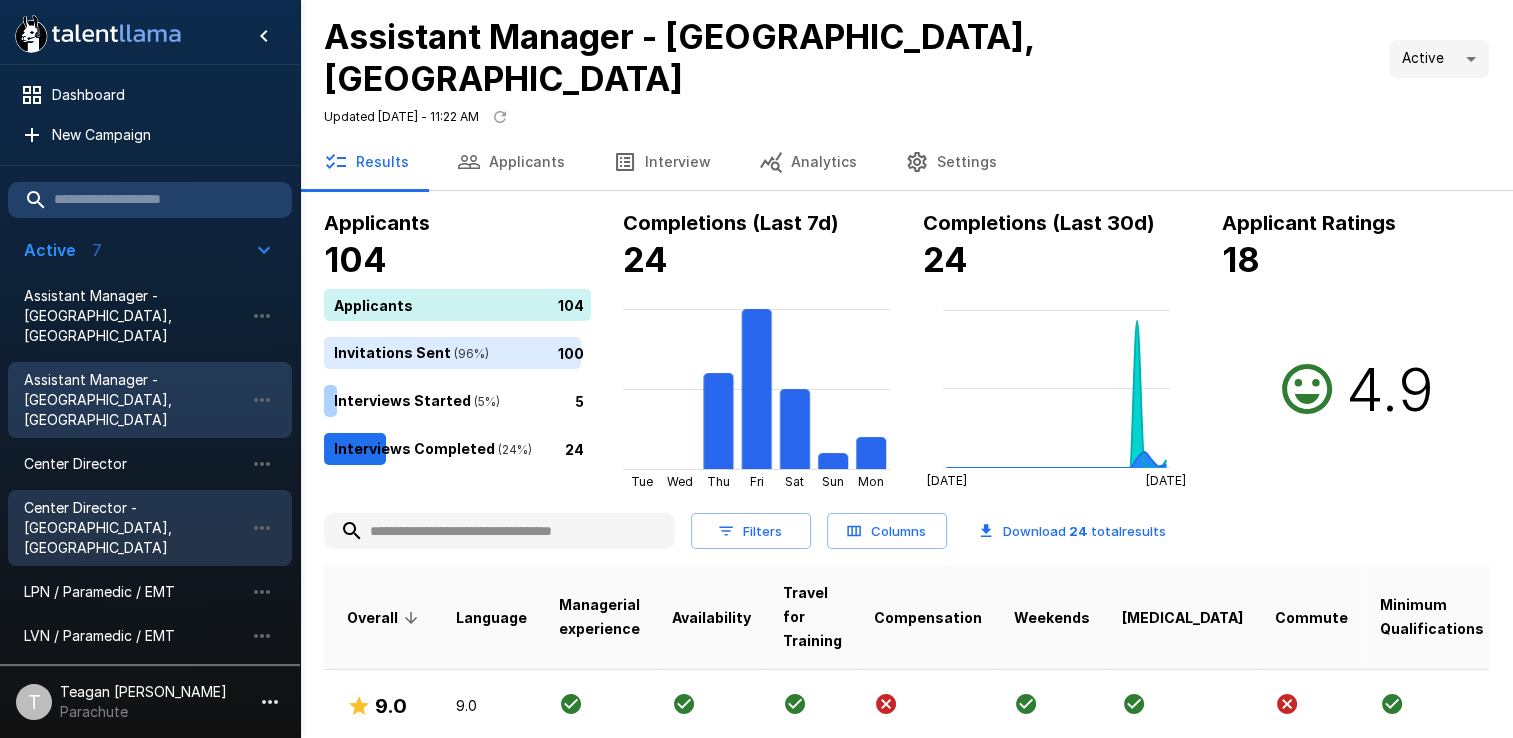 click on "Center Director - [GEOGRAPHIC_DATA], [GEOGRAPHIC_DATA]" at bounding box center (134, 528) 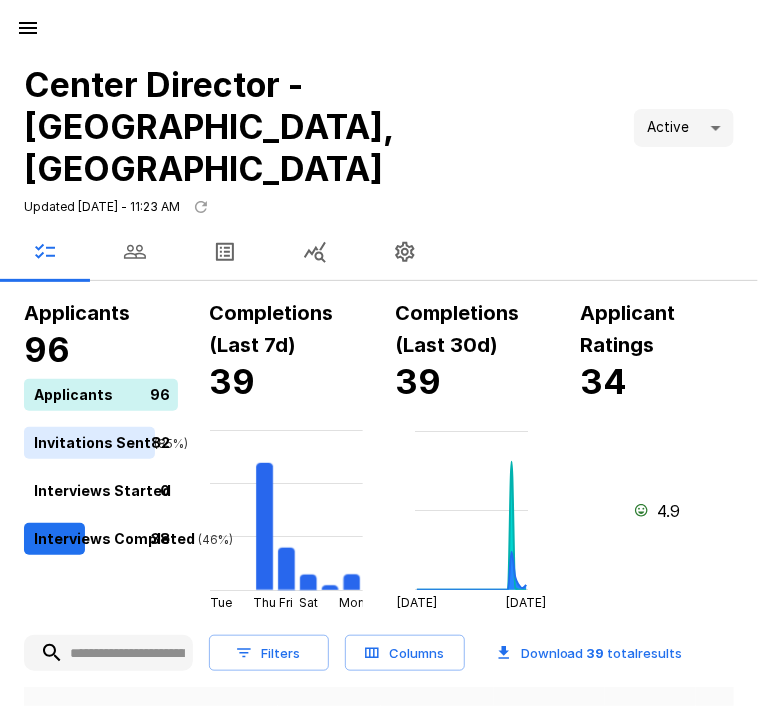click at bounding box center [379, 252] 